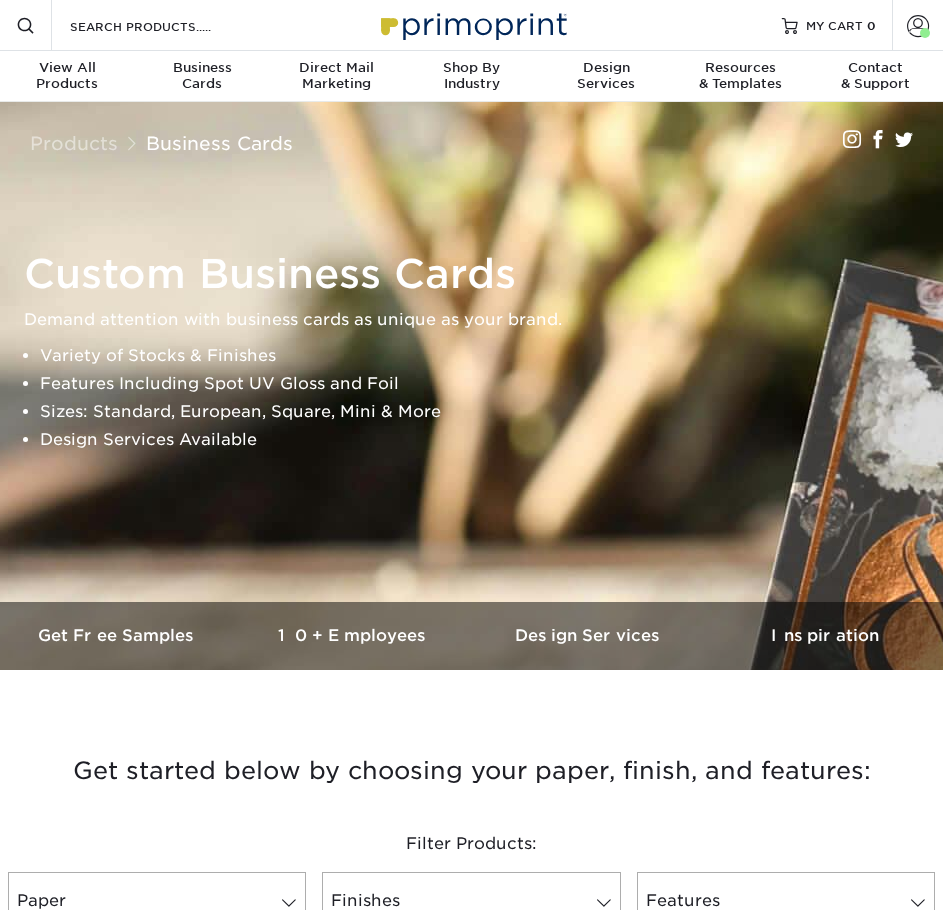 scroll, scrollTop: 0, scrollLeft: 0, axis: both 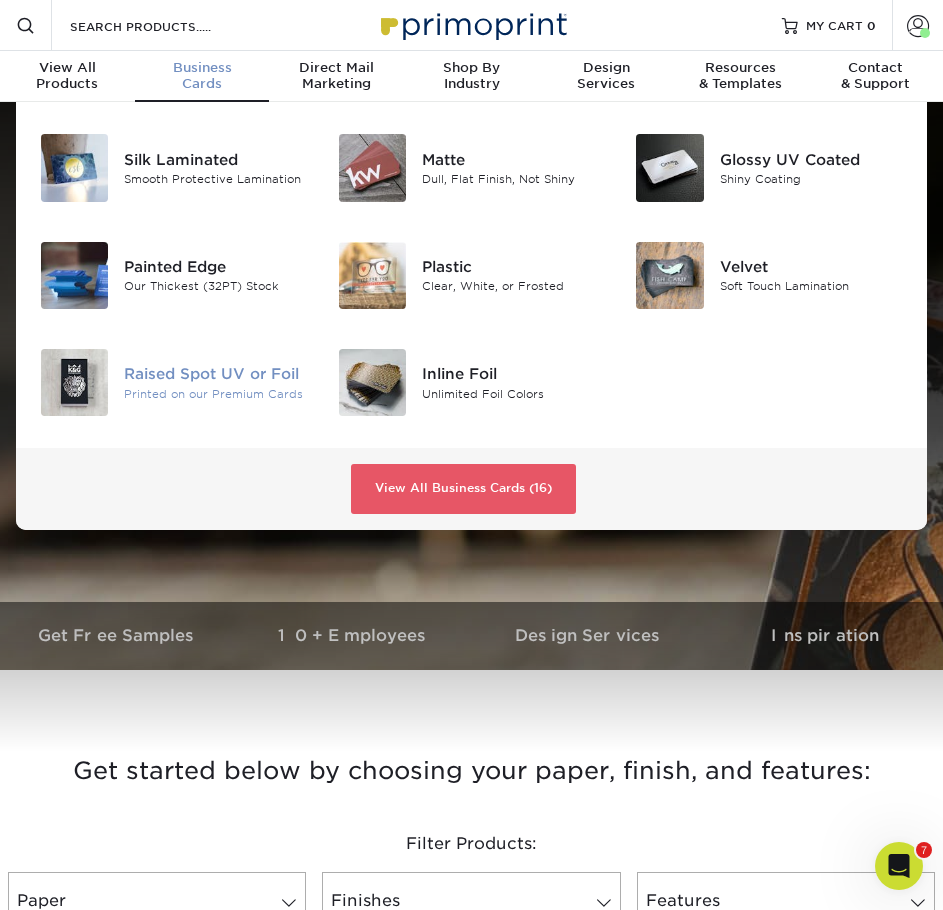 click on "Printed on our Premium Cards" at bounding box center [215, 393] 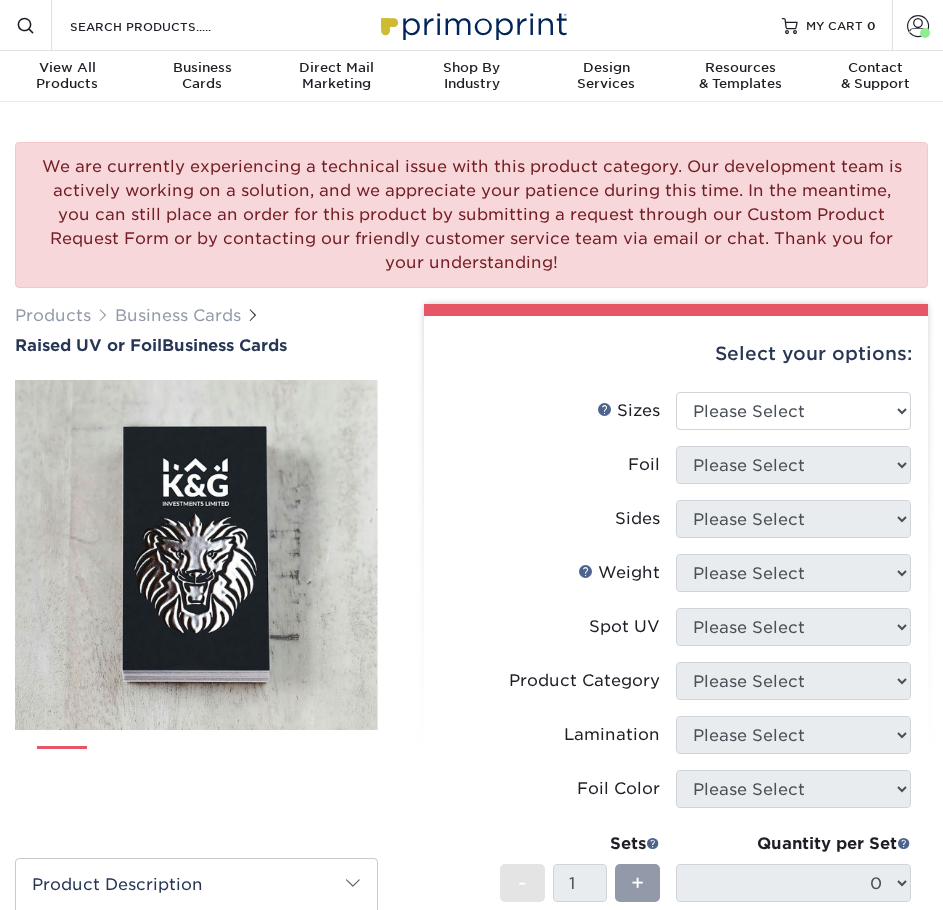scroll, scrollTop: 0, scrollLeft: 0, axis: both 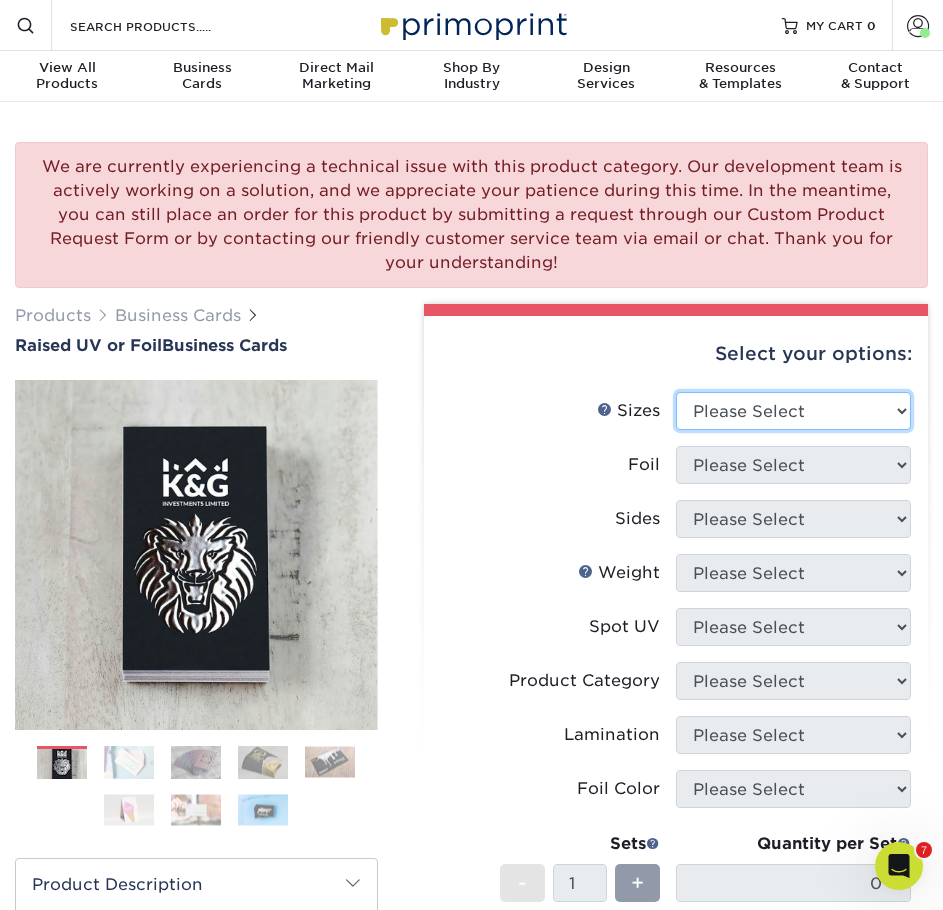 click on "Please Select
2" x 3.5" - Standard" at bounding box center [793, 411] 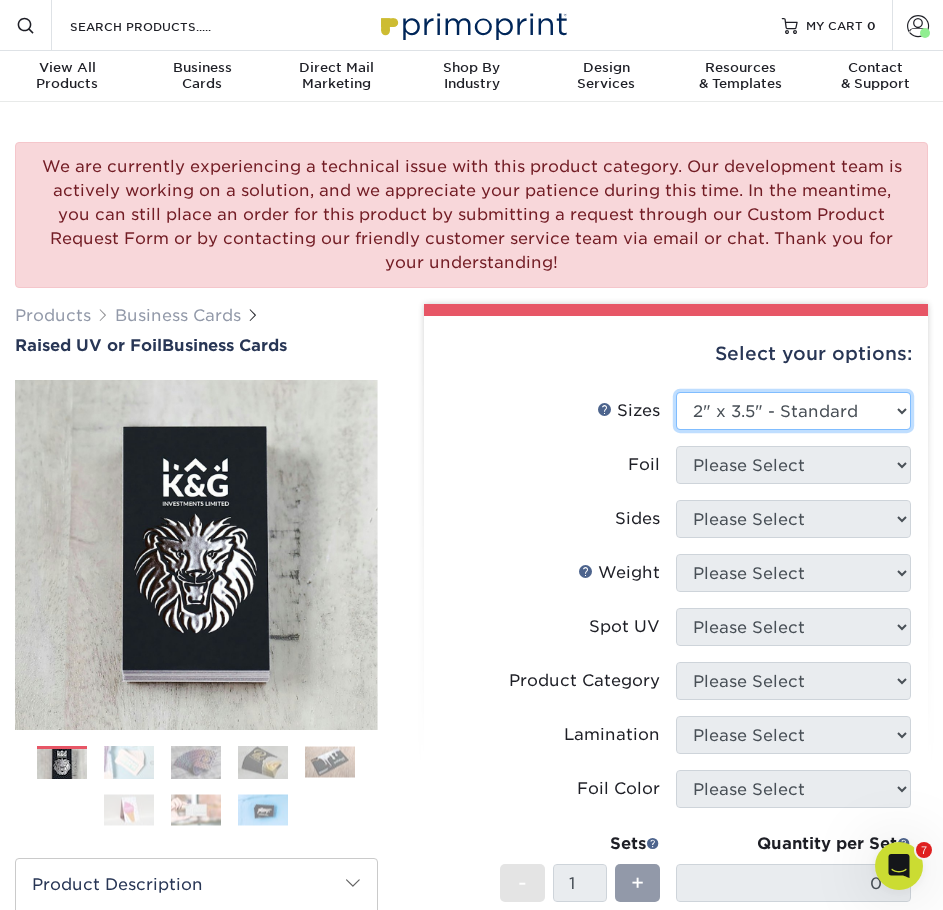 click on "Please Select
2" x 3.5" - Standard" at bounding box center [793, 411] 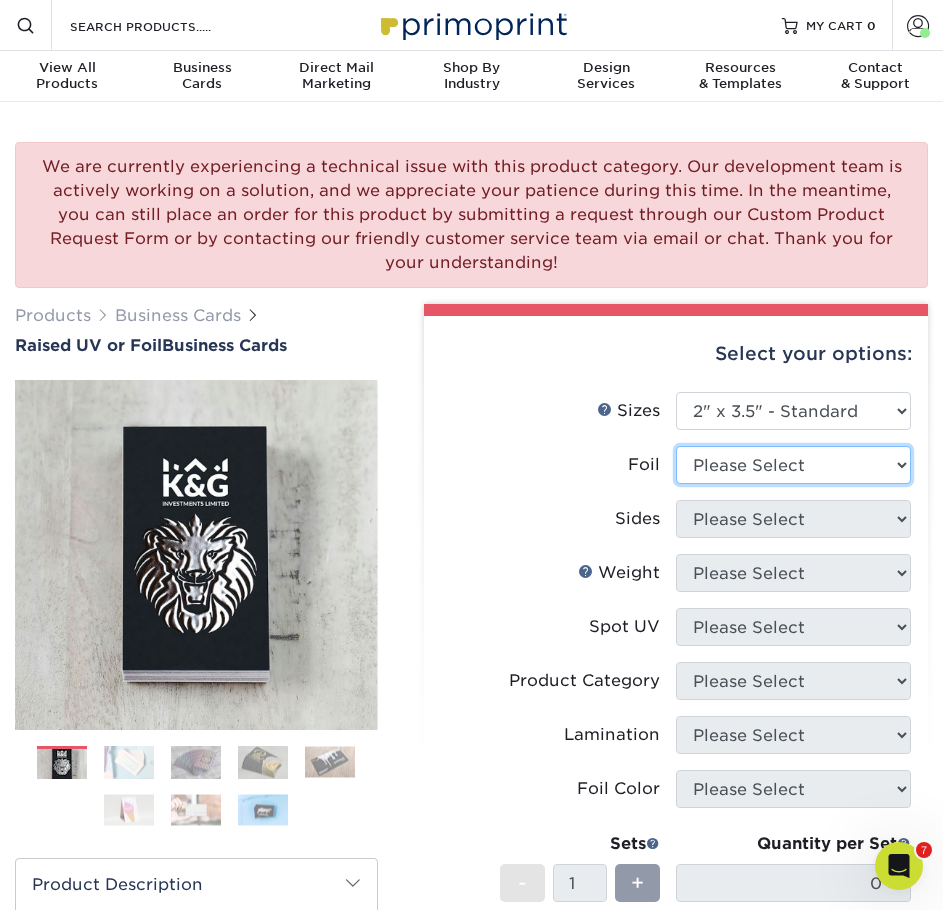 click on "Please Select No Yes" at bounding box center [793, 465] 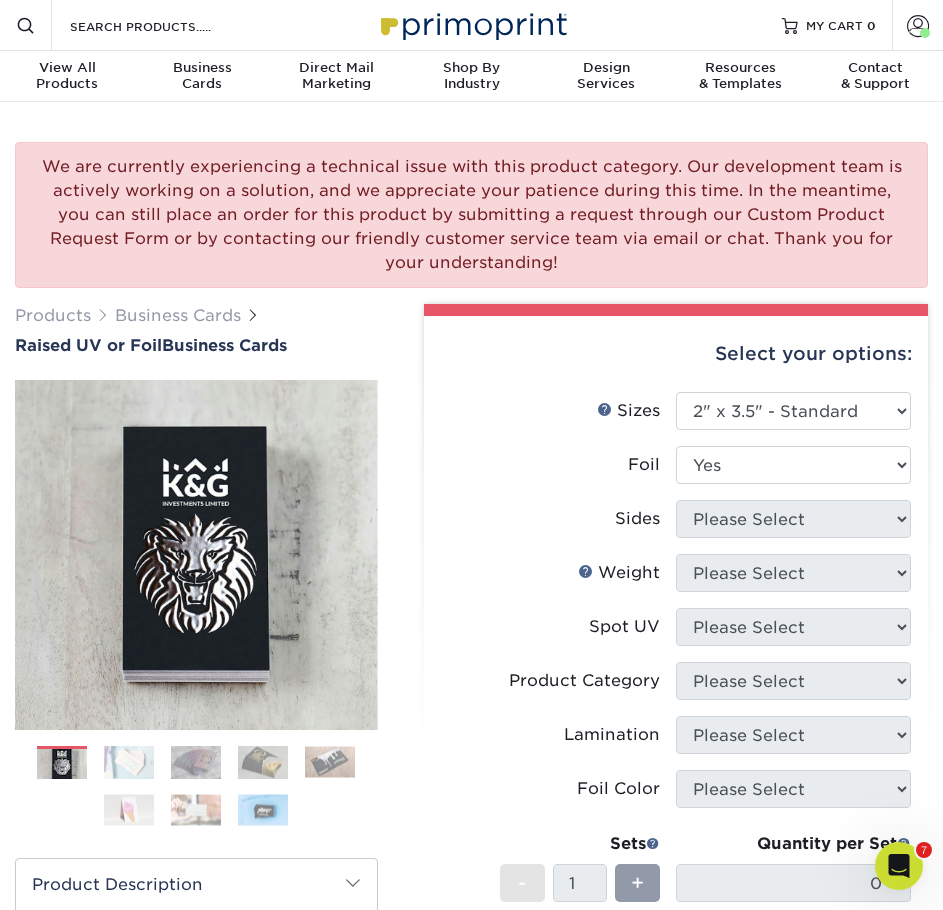 click on "Please Select No Yes" at bounding box center [793, 465] 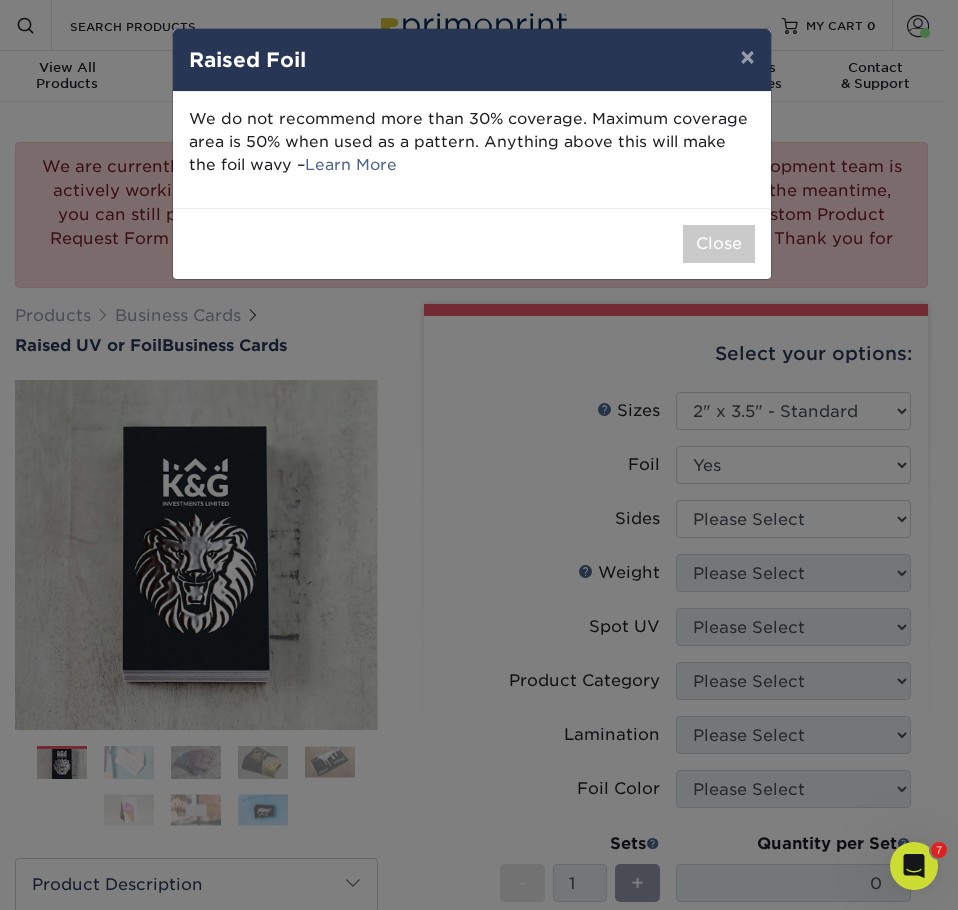 click on "×
Raised Foil
We do not recommend more than 30% coverage. Maximum coverage area is 50% when used as a pattern. Anything above this will make the foil wavy –  Learn More
Close" at bounding box center [479, 455] 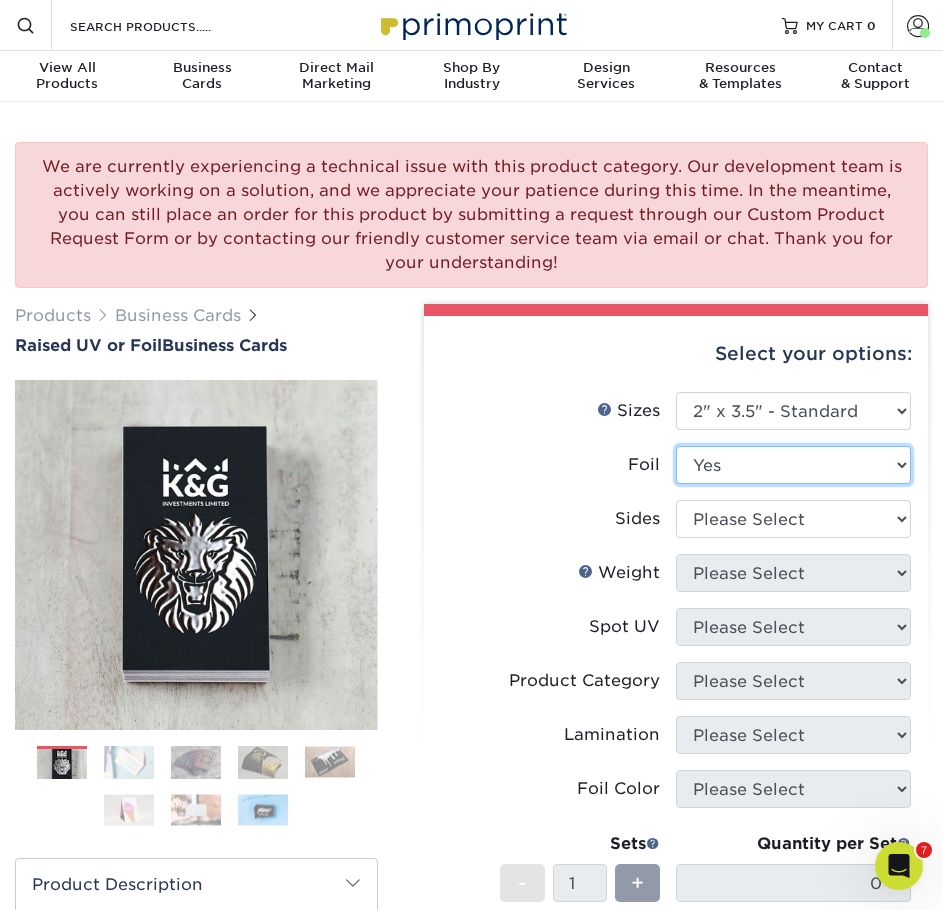 click on "Please Select No Yes" at bounding box center (793, 465) 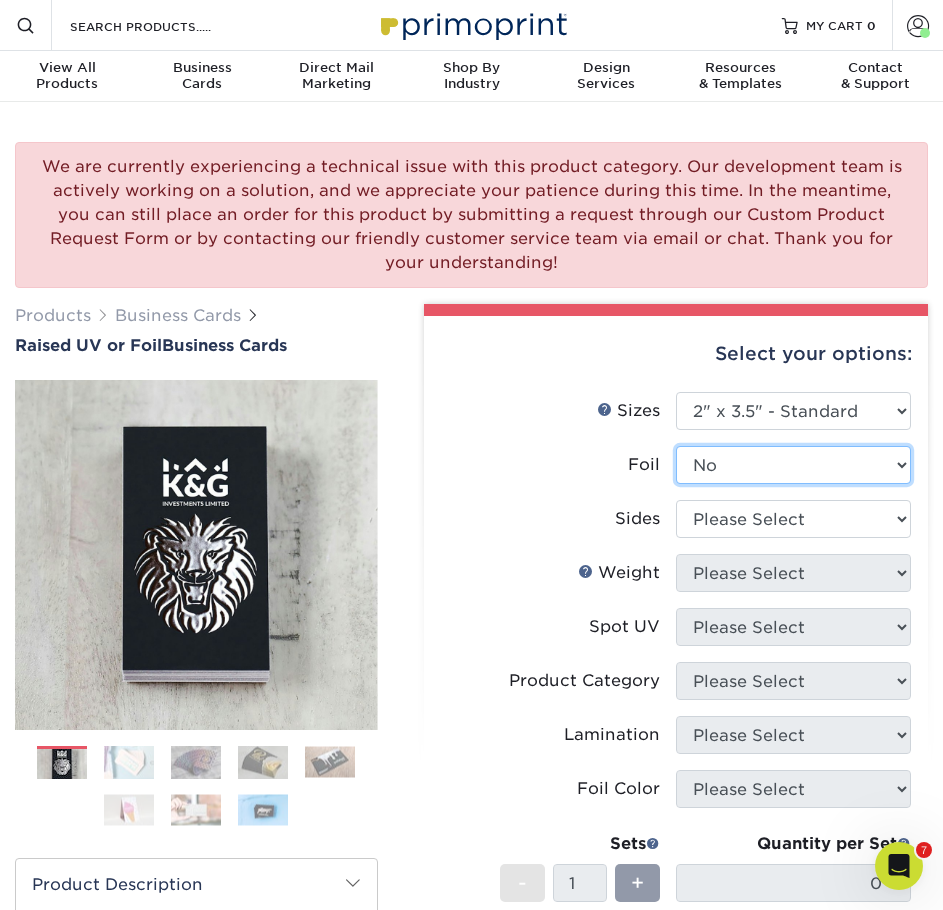 click on "Please Select No Yes" at bounding box center [793, 465] 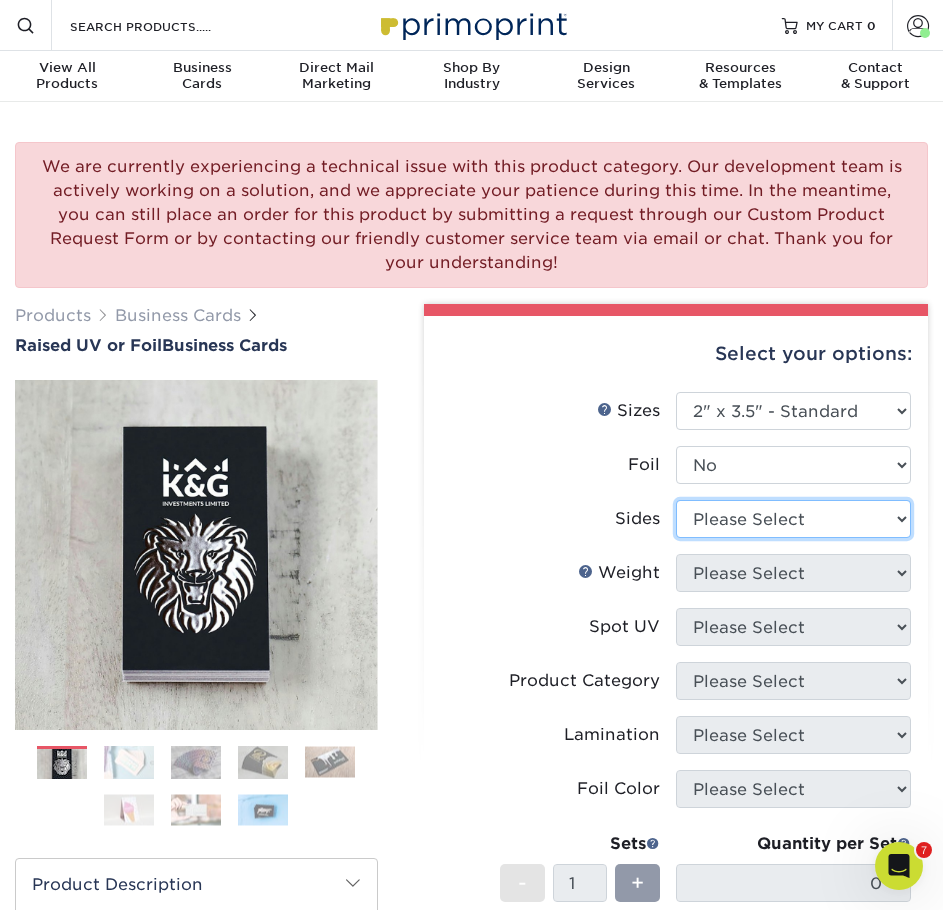 click on "Please Select Print Both Sides Print Front Only" at bounding box center (793, 519) 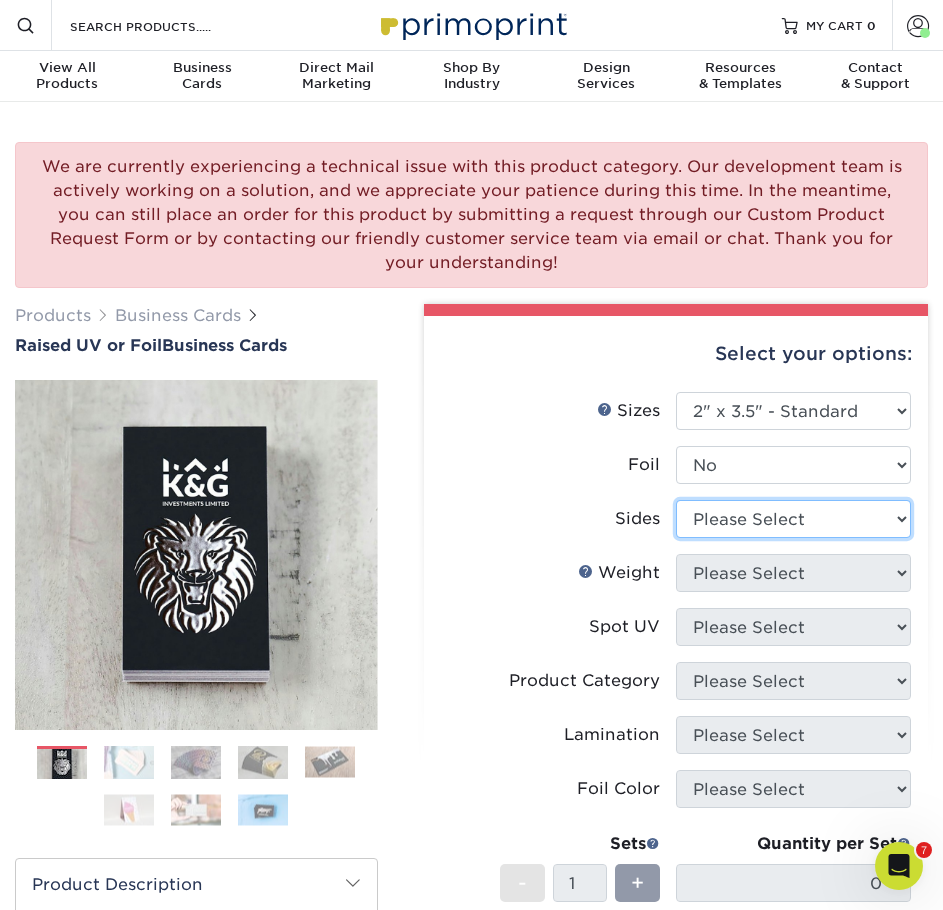select on "13abbda7-1d64-4f25-8bb2-c179b224825d" 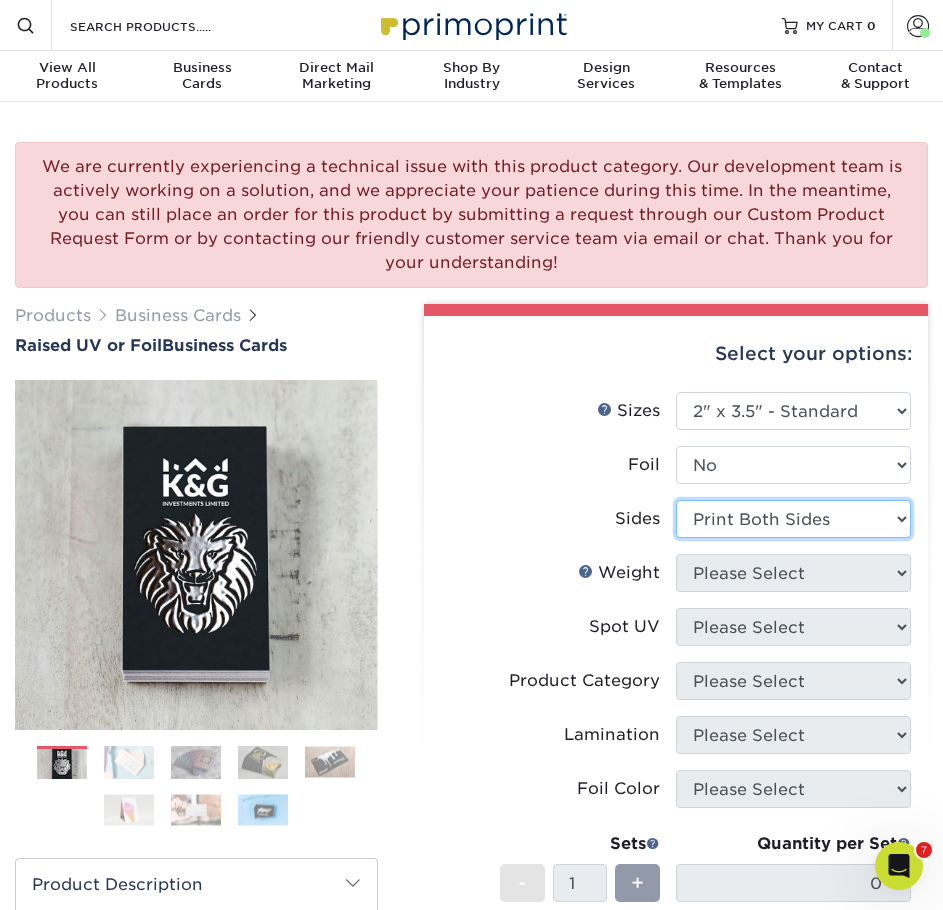 click on "Please Select Print Both Sides Print Front Only" at bounding box center (793, 519) 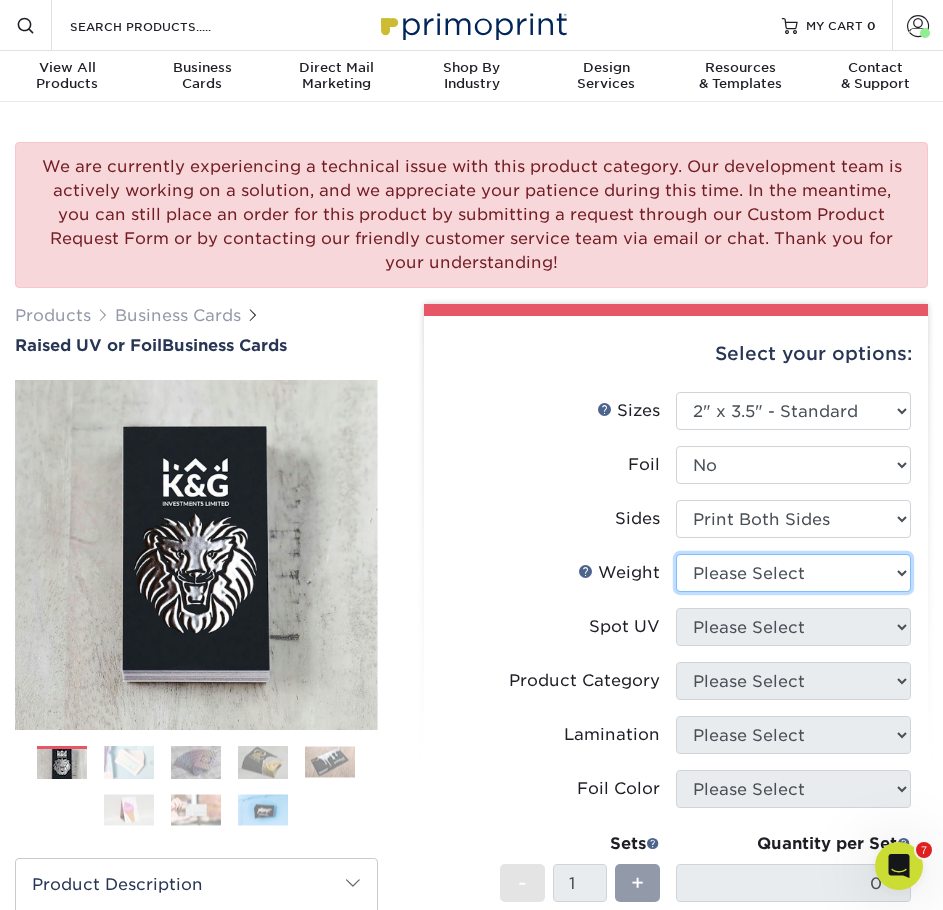 click on "Please Select 16PT" at bounding box center (793, 573) 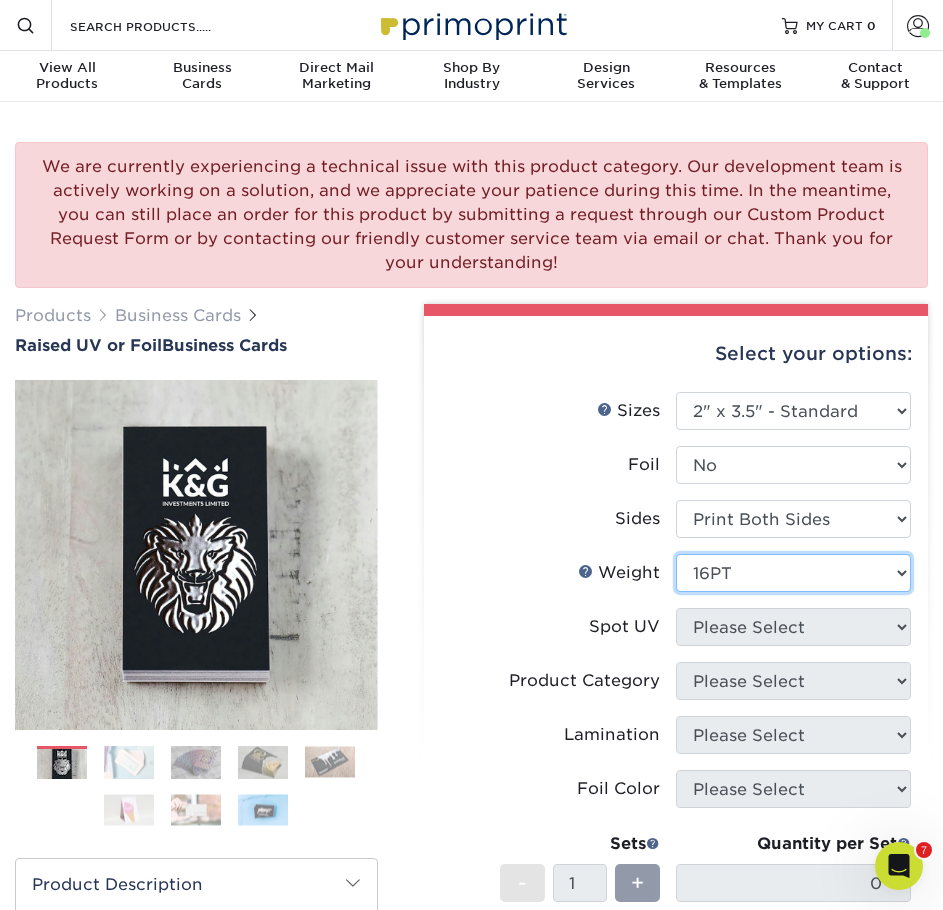 click on "Please Select 16PT" at bounding box center [793, 573] 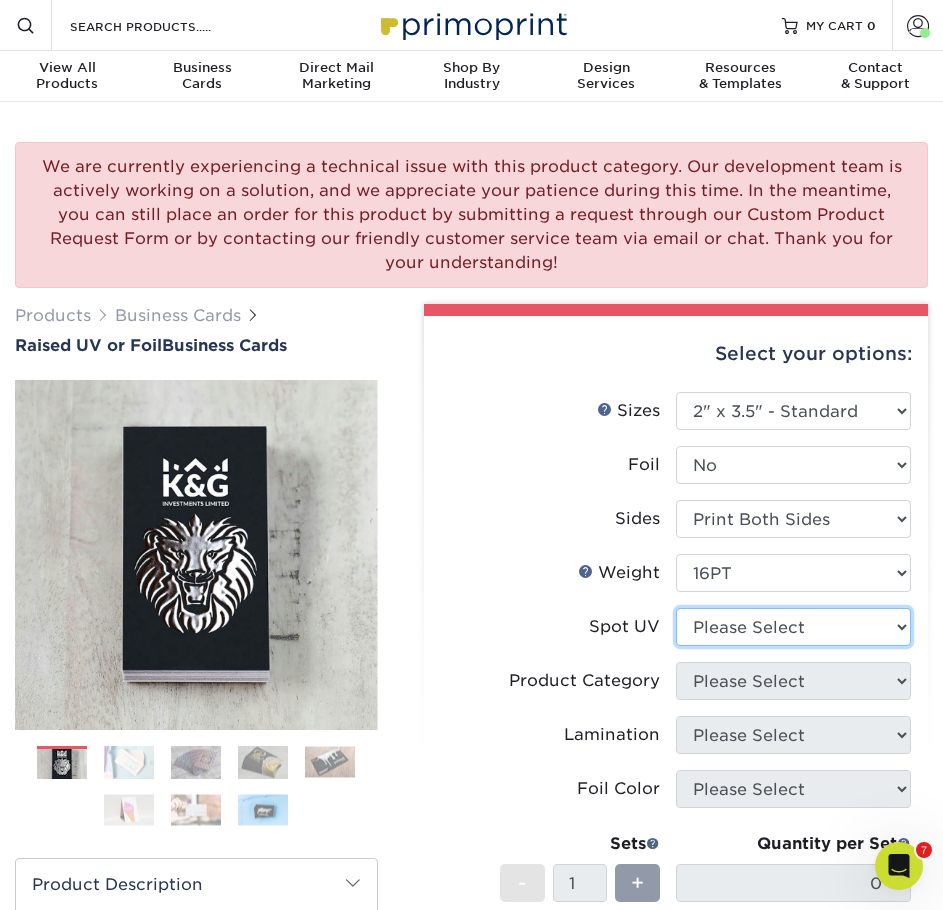click on "Please Select No Spot UV Front Only" at bounding box center (793, 627) 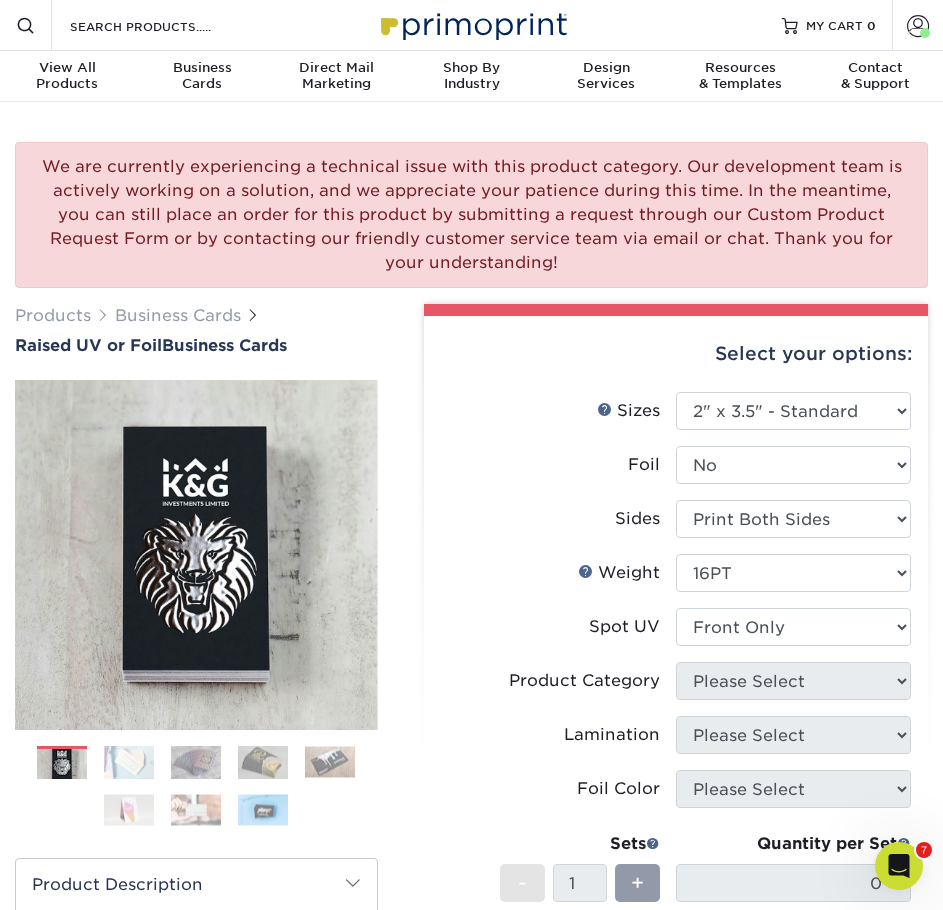 click on "Please Select No Spot UV Front Only" at bounding box center [793, 627] 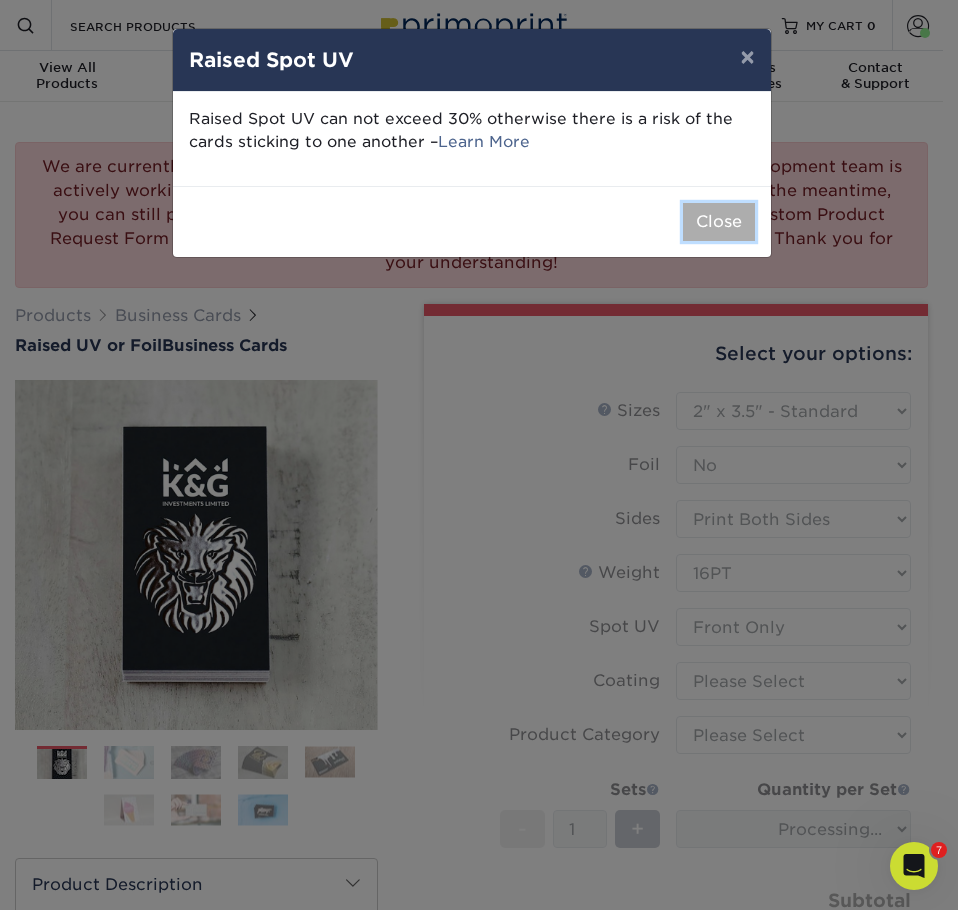 click on "Close" at bounding box center [719, 222] 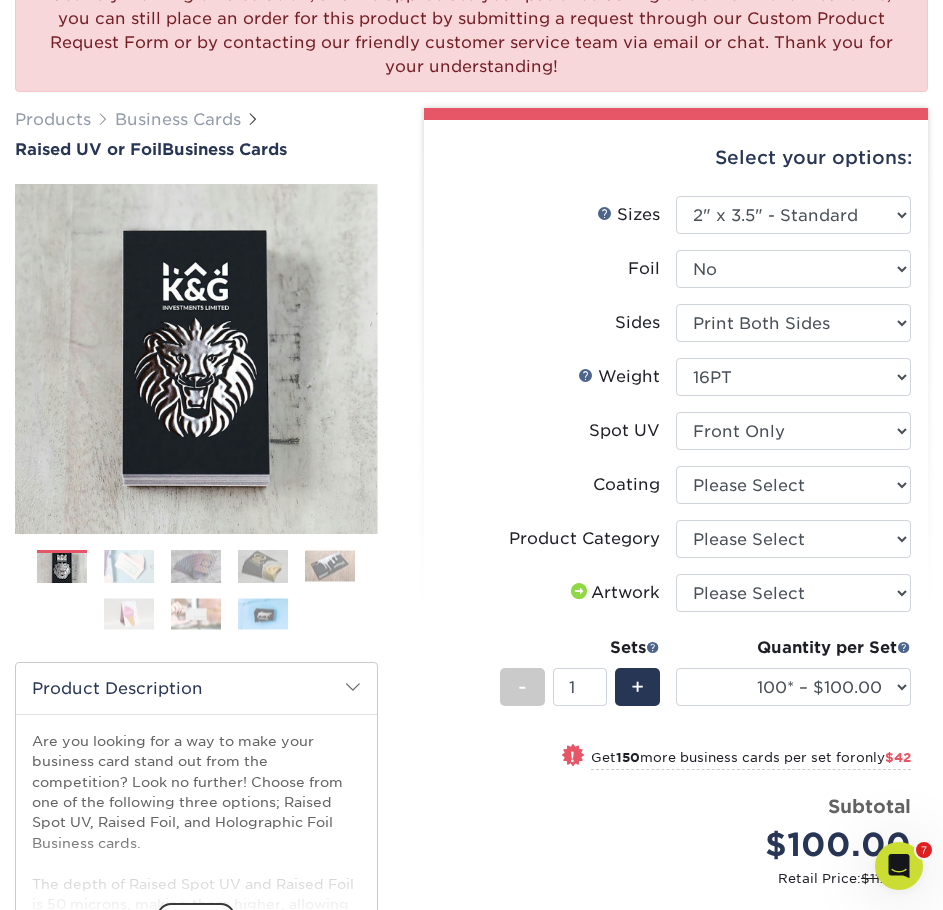 scroll, scrollTop: 200, scrollLeft: 0, axis: vertical 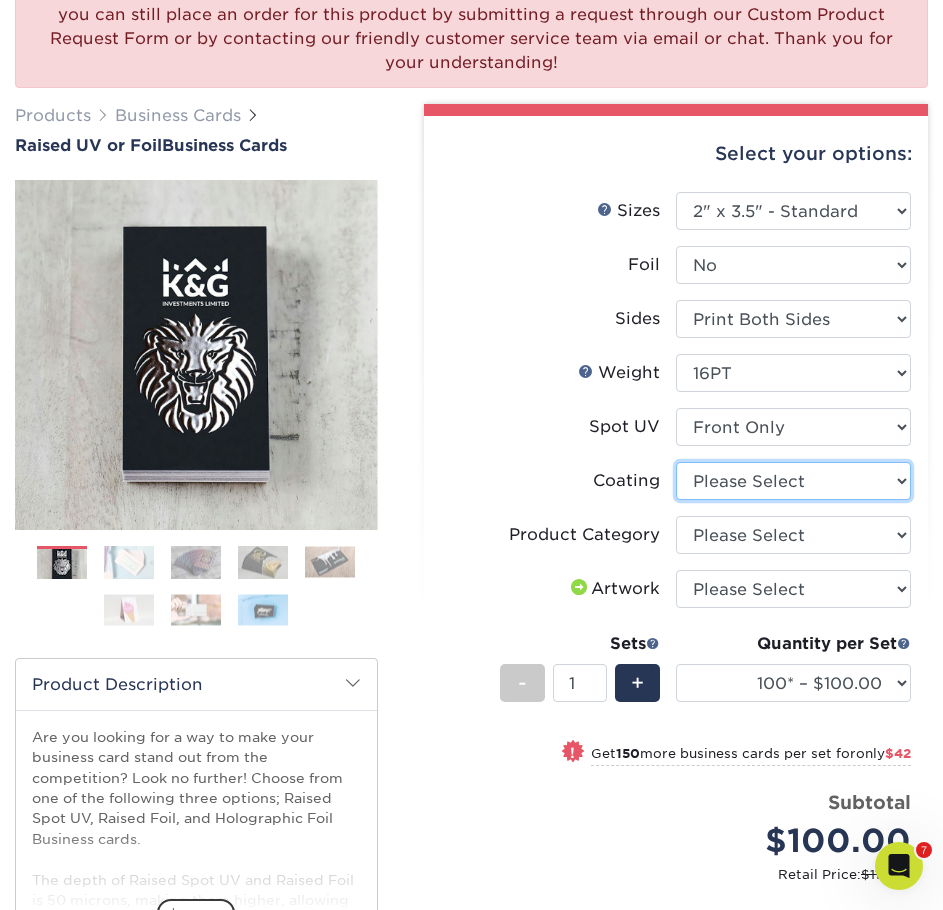 click at bounding box center (793, 481) 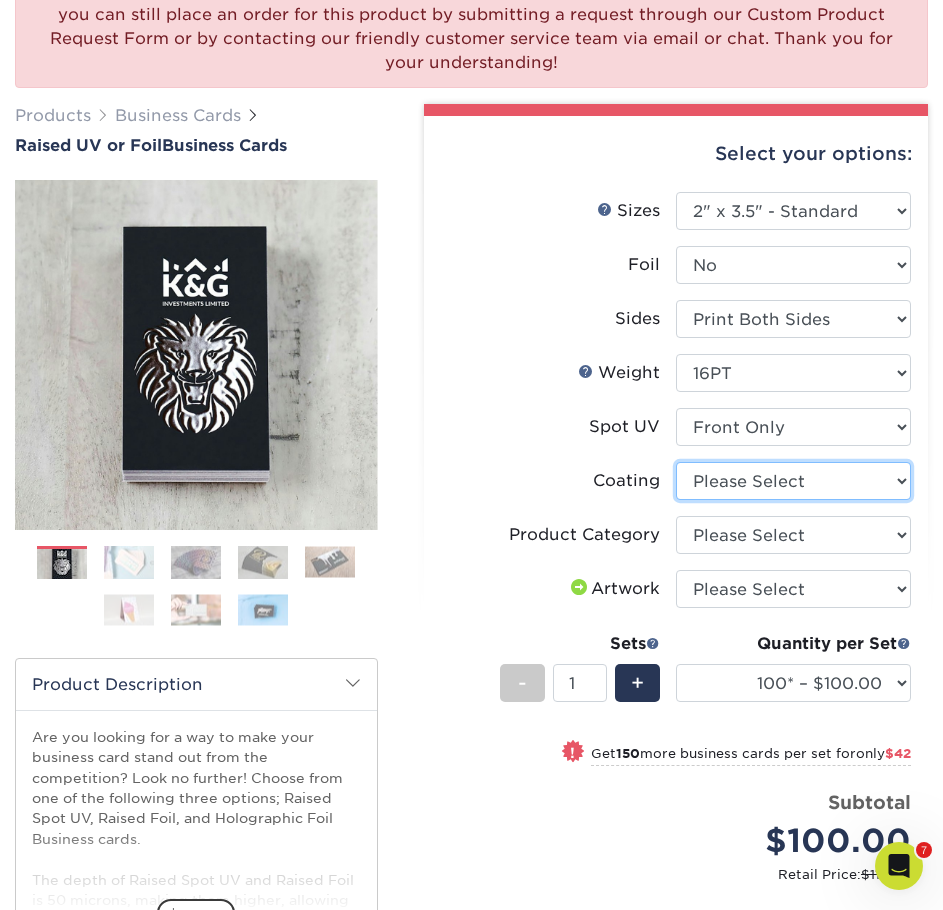 select on "3e7618de-abca-4bda-9f97-8b9129e913d8" 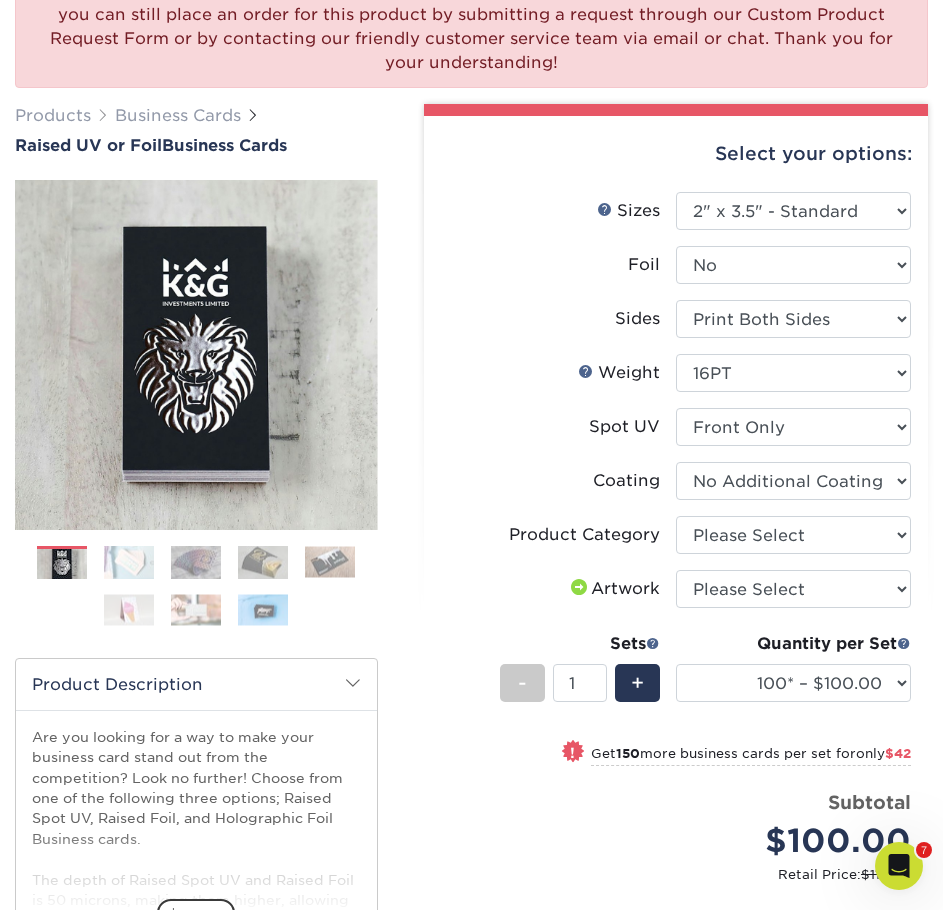 click at bounding box center [793, 481] 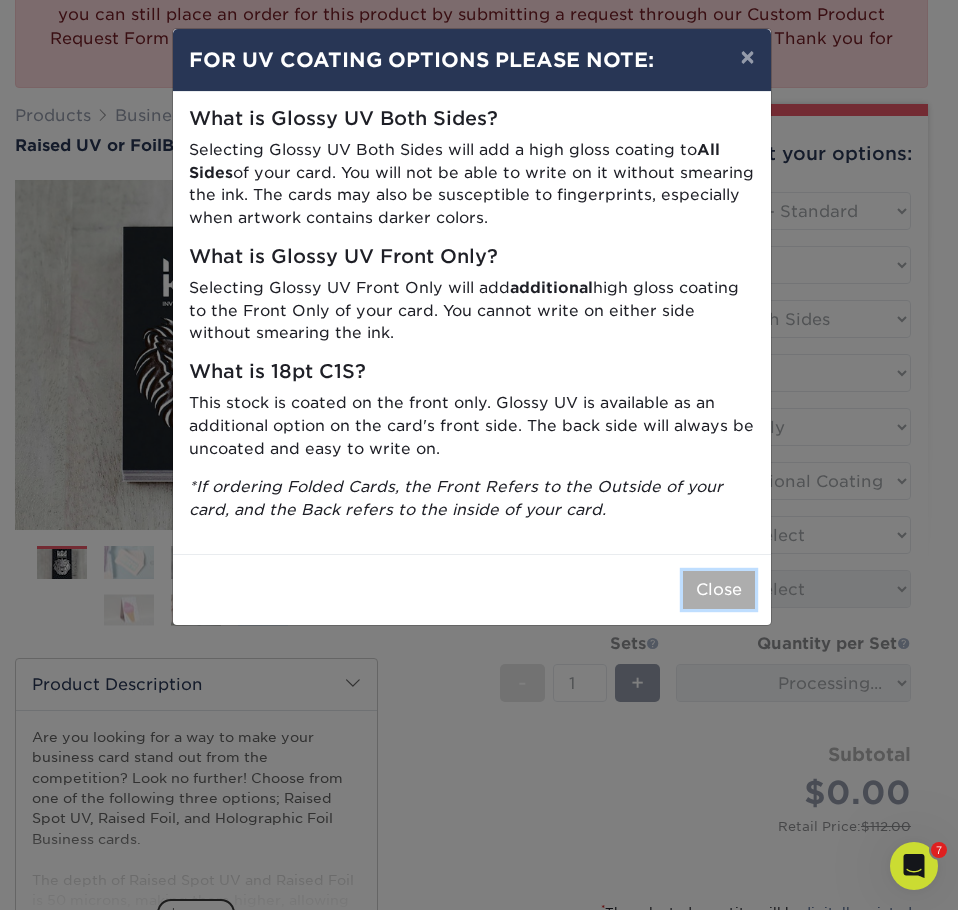 click on "Close" at bounding box center (719, 590) 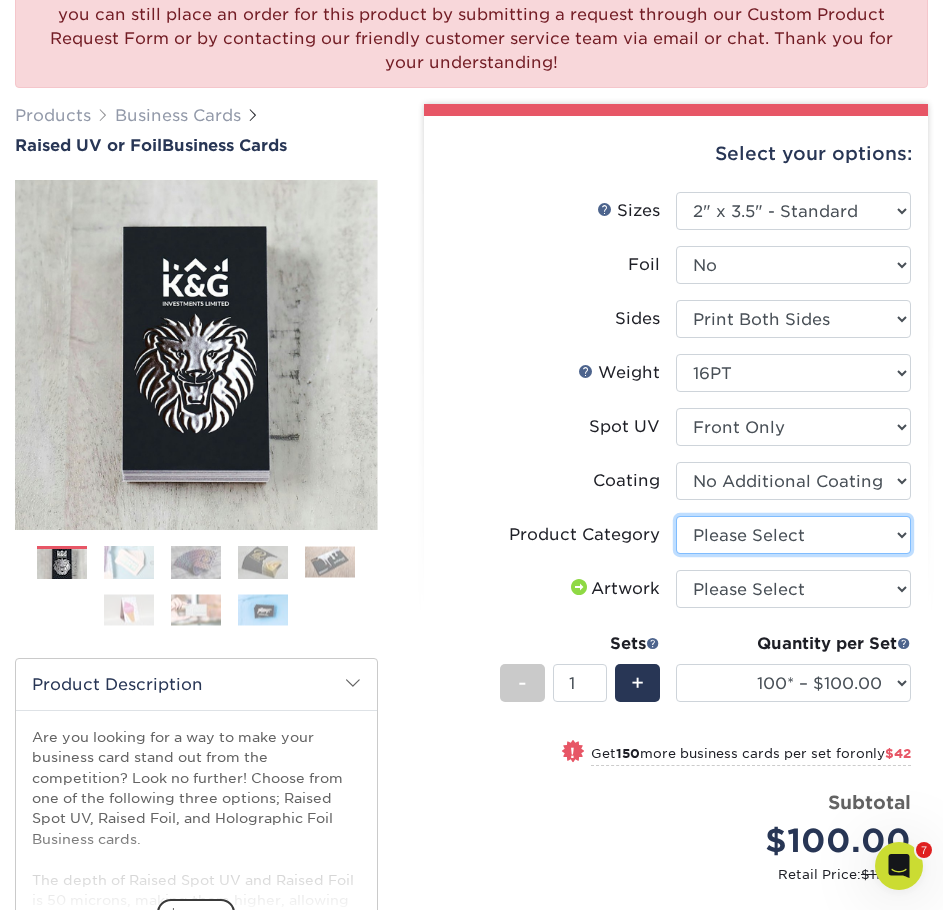 click on "Please Select Business Cards" at bounding box center [793, 535] 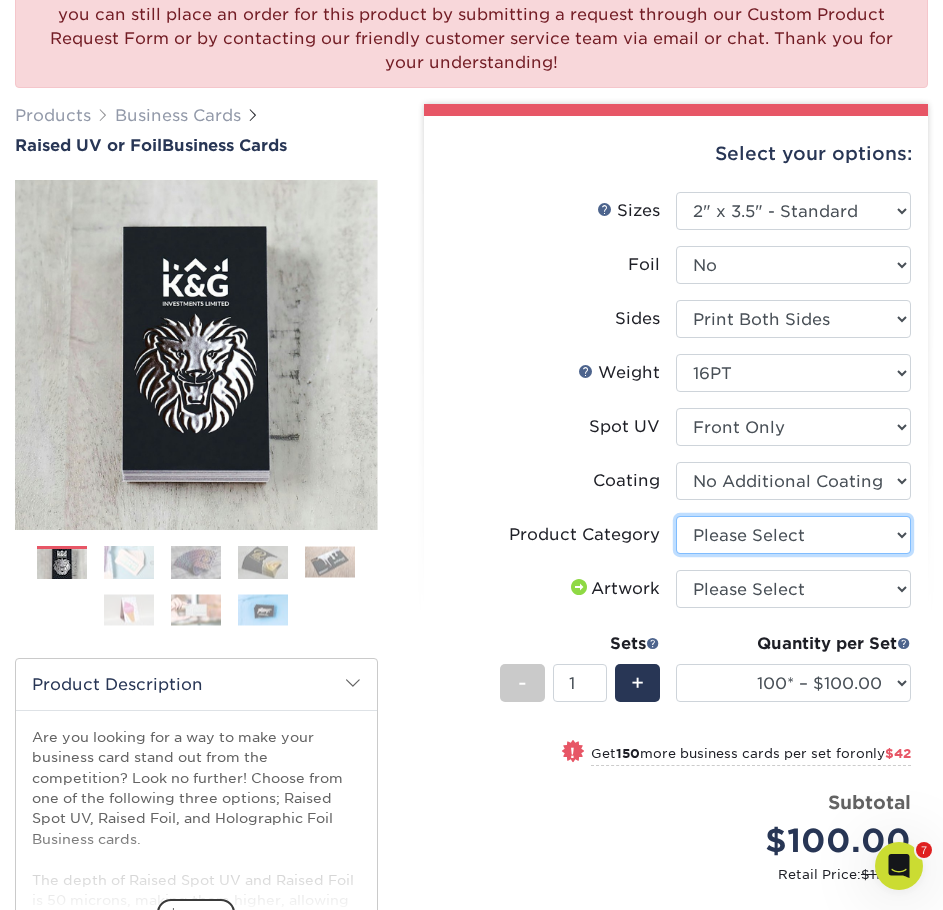 select on "3b5148f1-0588-4f88-a218-97bcfdce65c1" 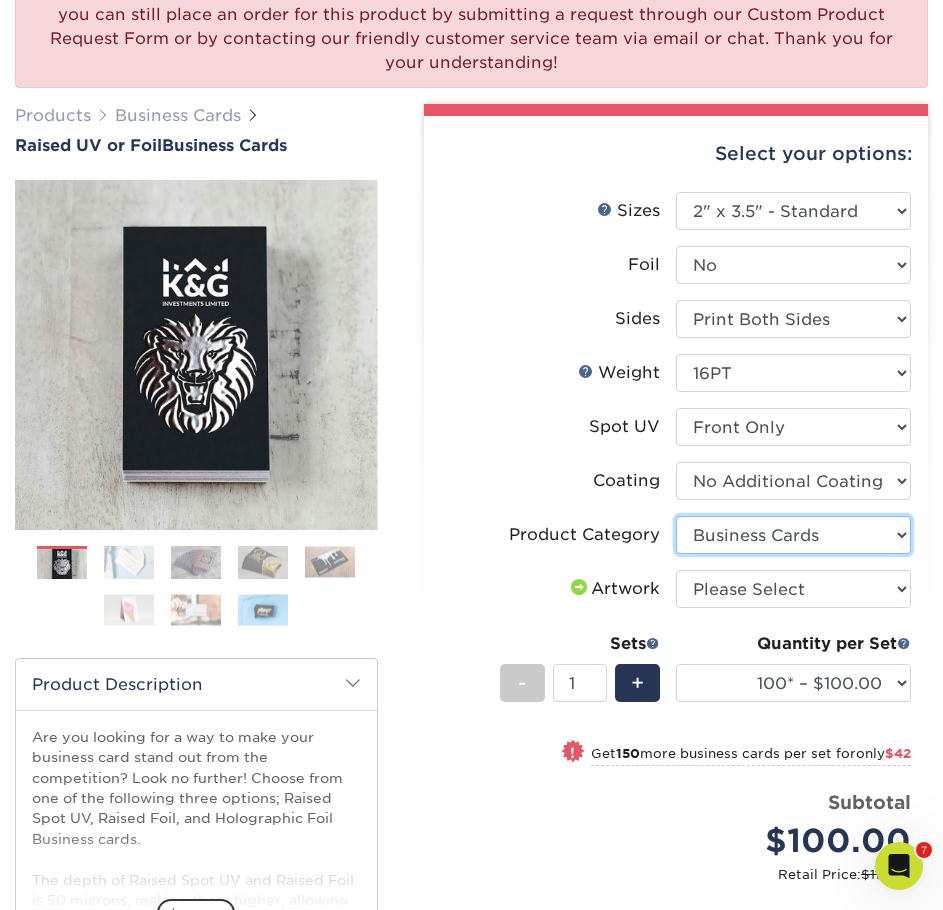 click on "Please Select Business Cards" at bounding box center [793, 535] 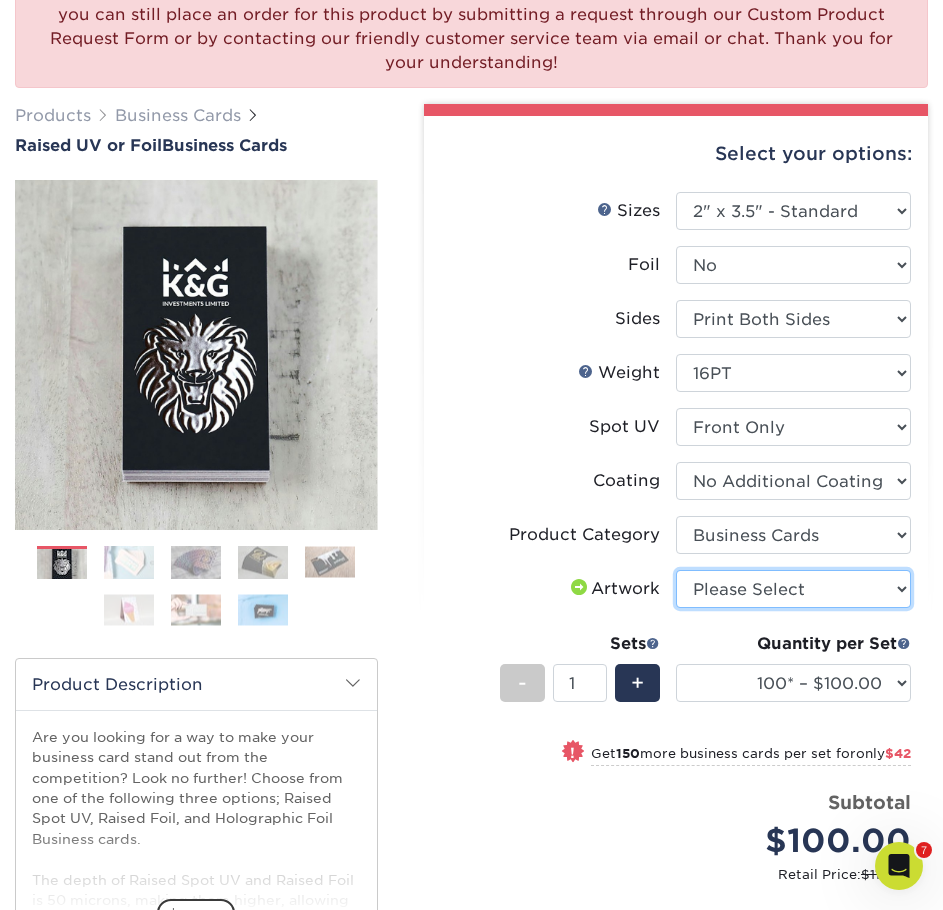 click on "Please Select I will upload files I need a design - $100" at bounding box center (793, 589) 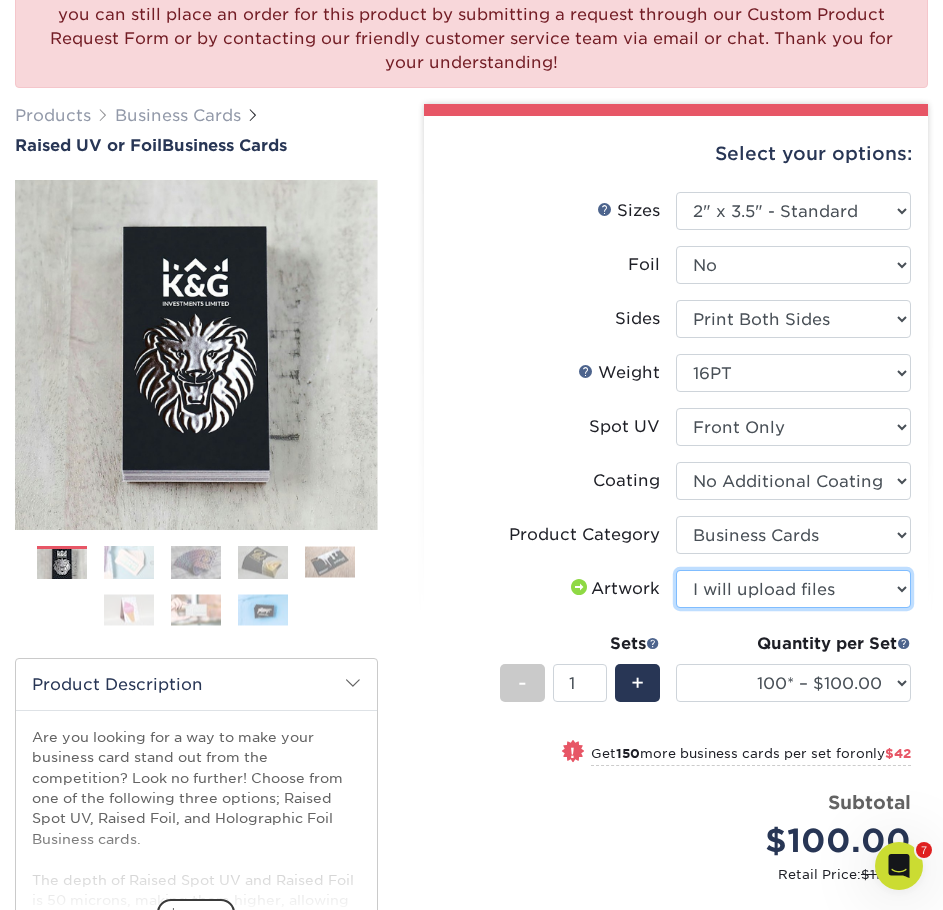 click on "Please Select I will upload files I need a design - $100" at bounding box center [793, 589] 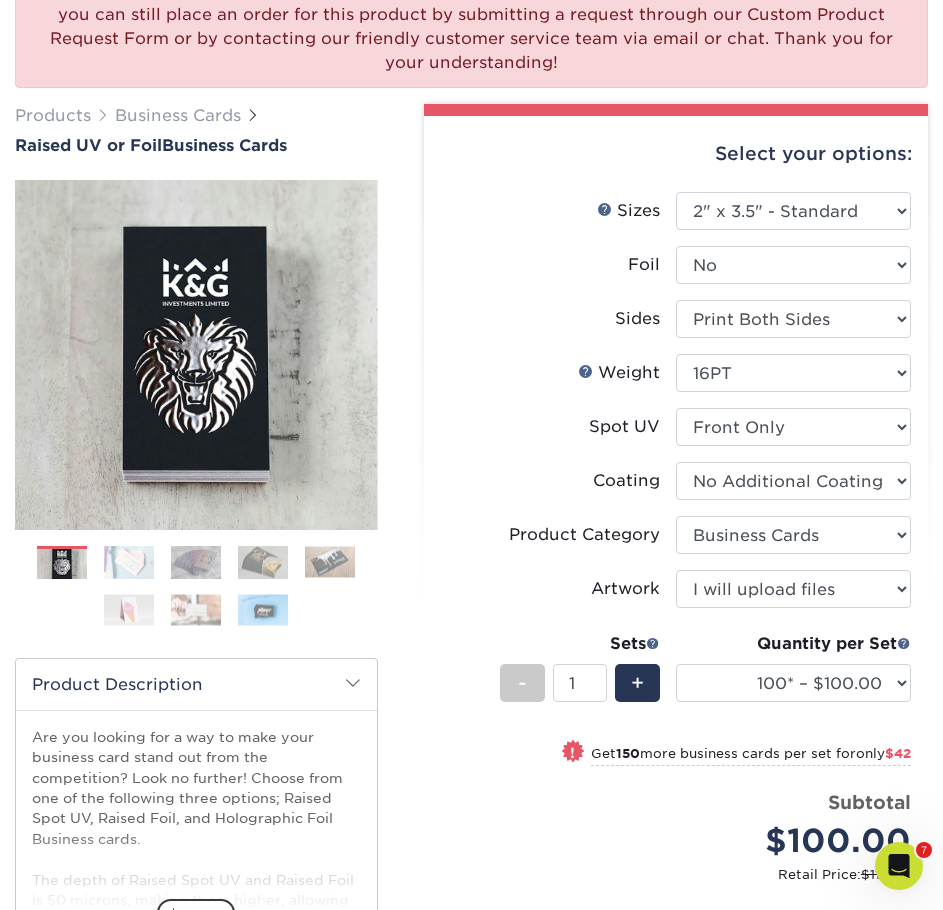 click on "!
Get  150  more business cards per set for  only  $42" at bounding box center (676, 765) 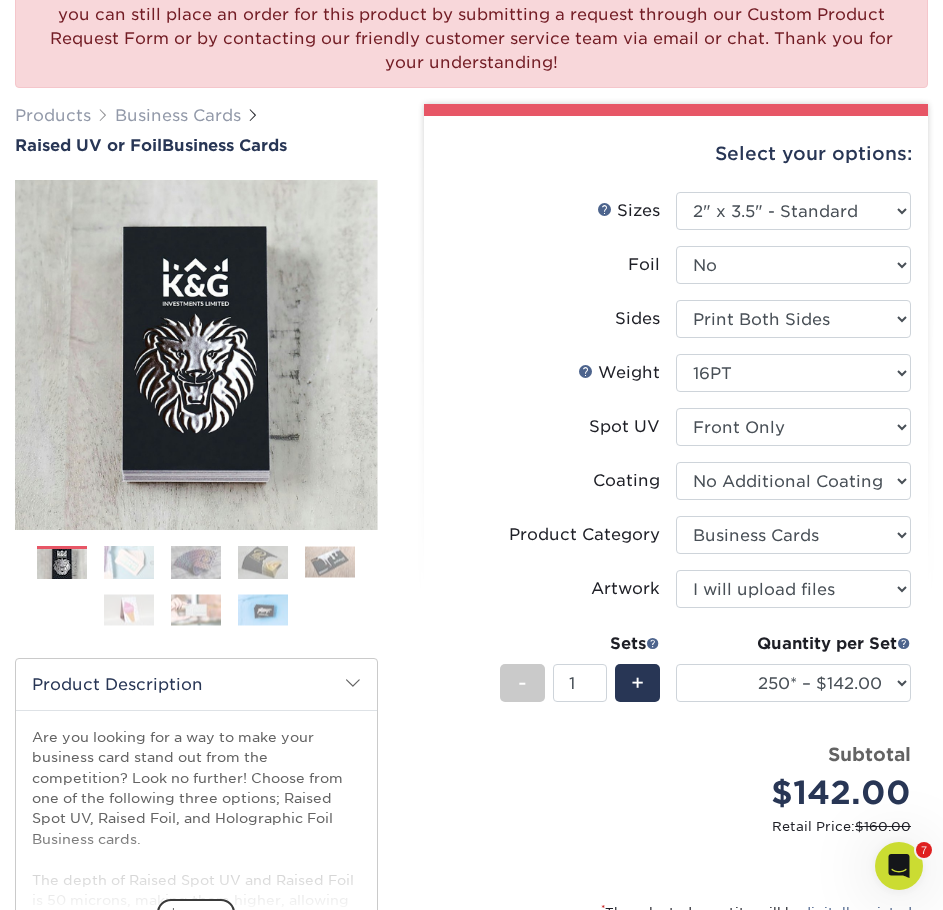 click at bounding box center [129, 562] 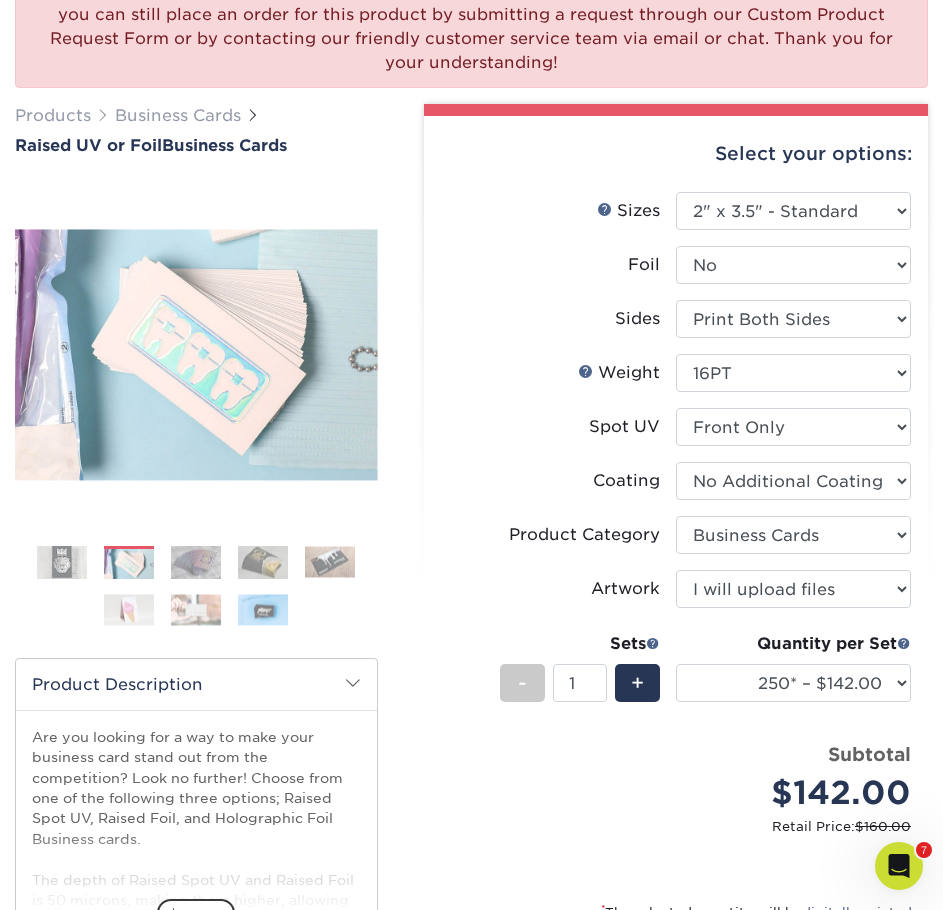 click at bounding box center (196, 562) 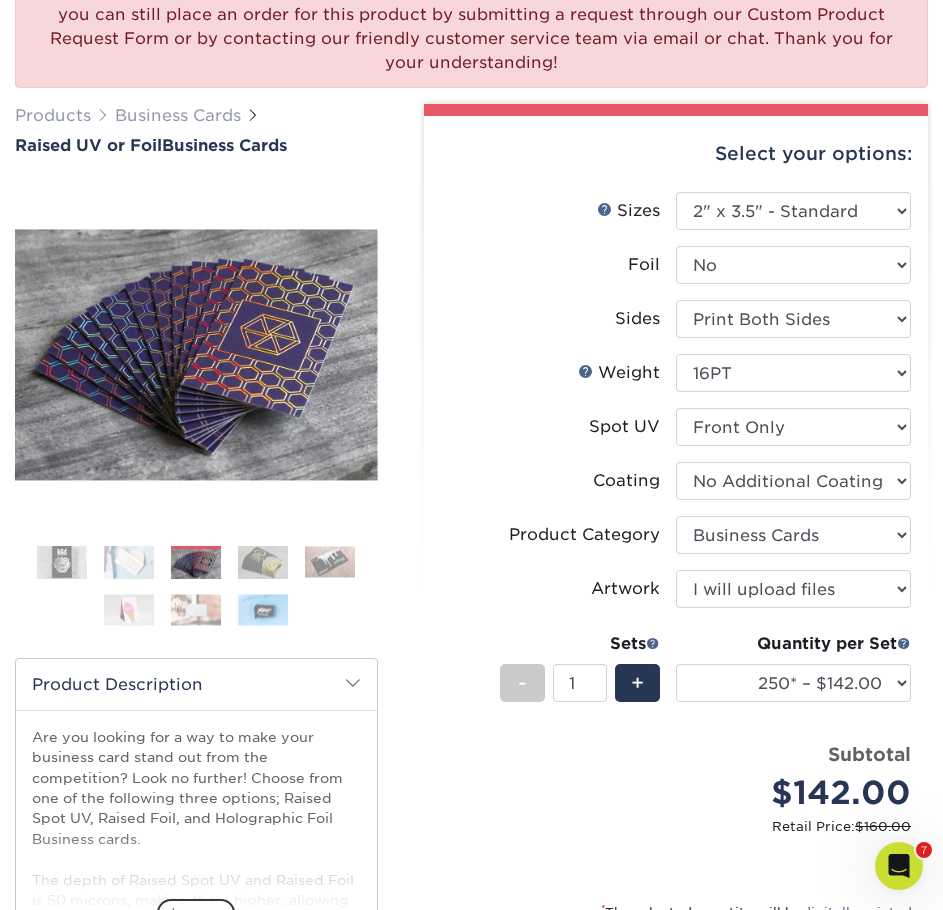 click at bounding box center [263, 562] 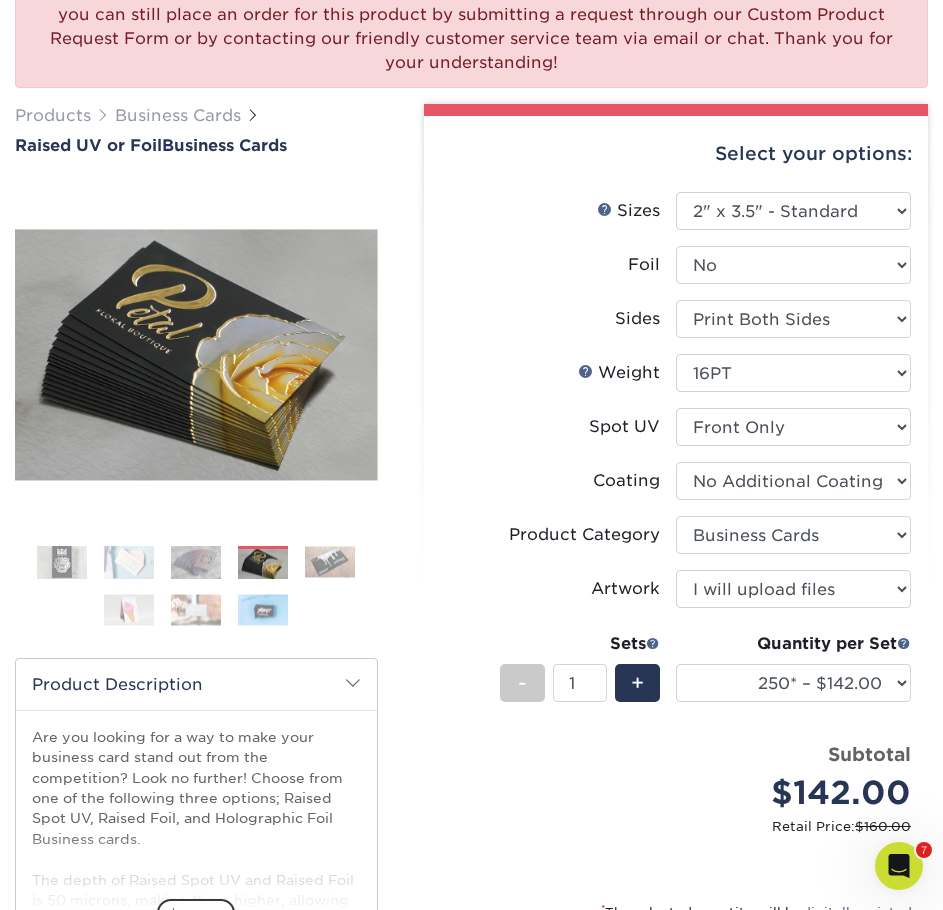 click at bounding box center (330, 562) 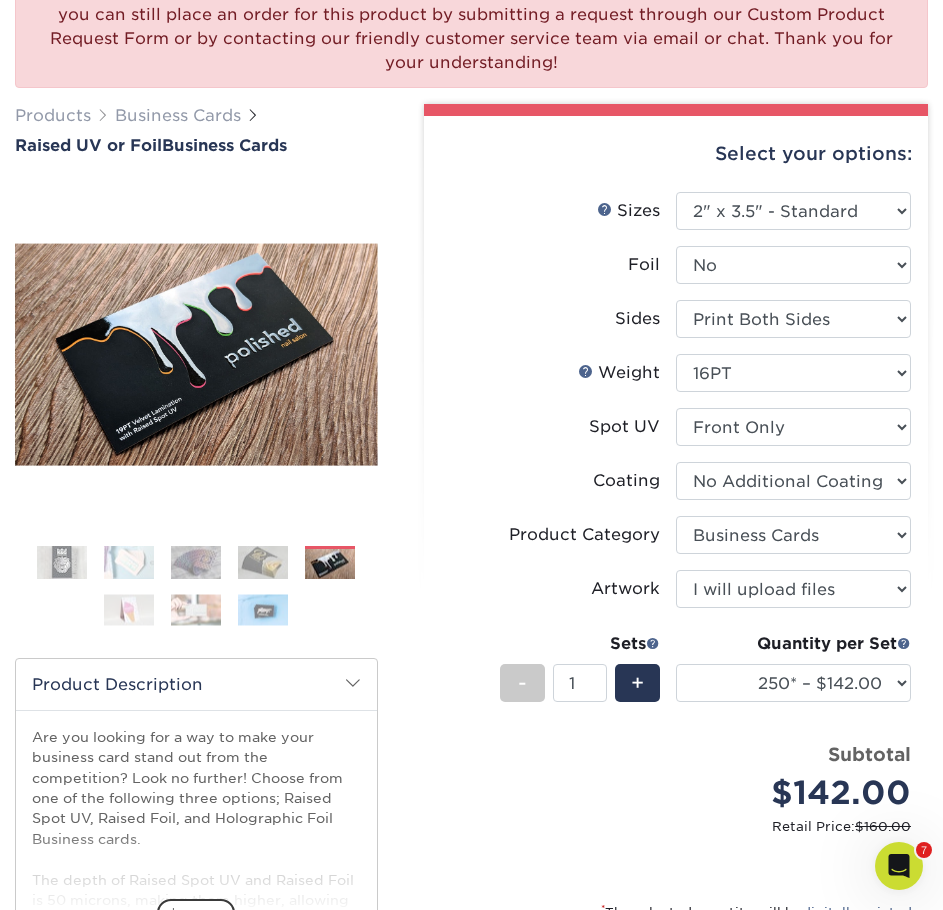 click at bounding box center (129, 610) 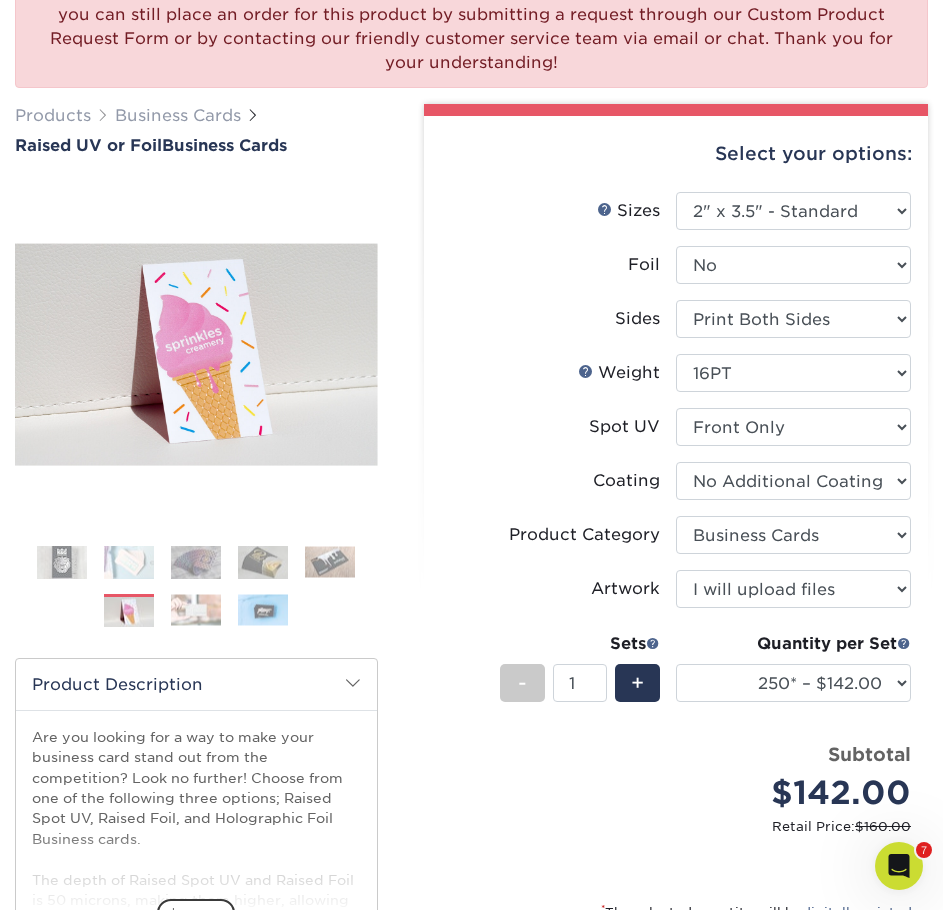 click at bounding box center (196, 610) 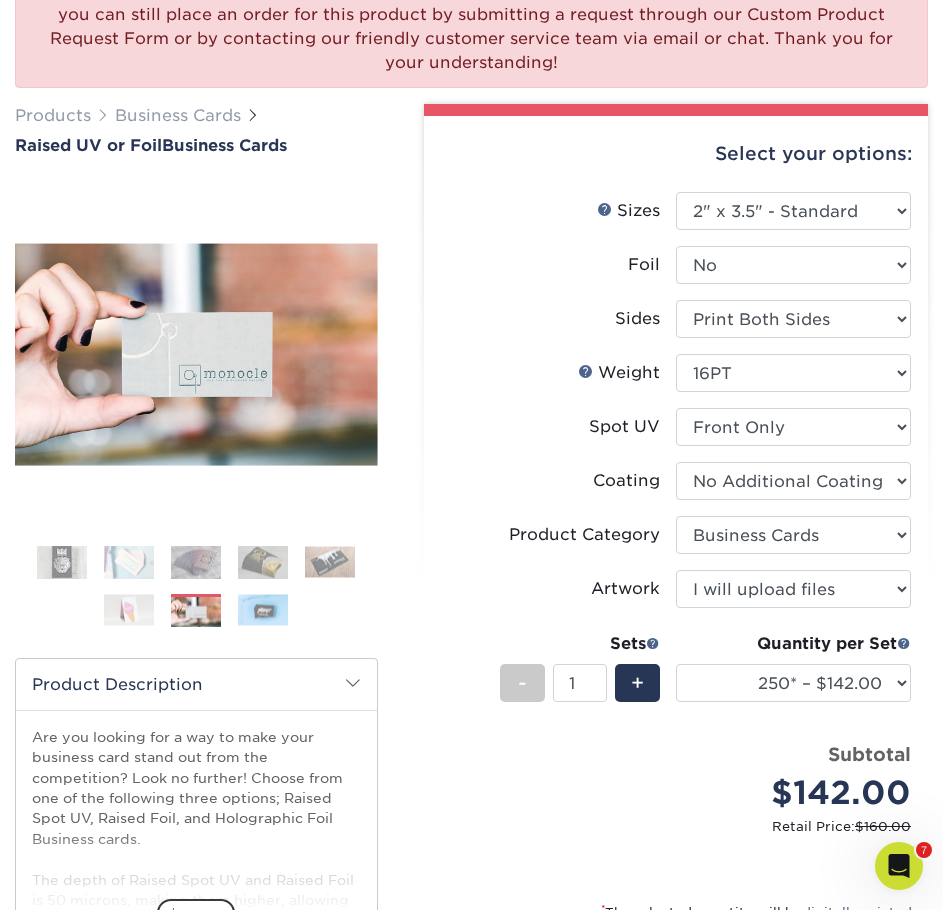 click at bounding box center [196, 594] 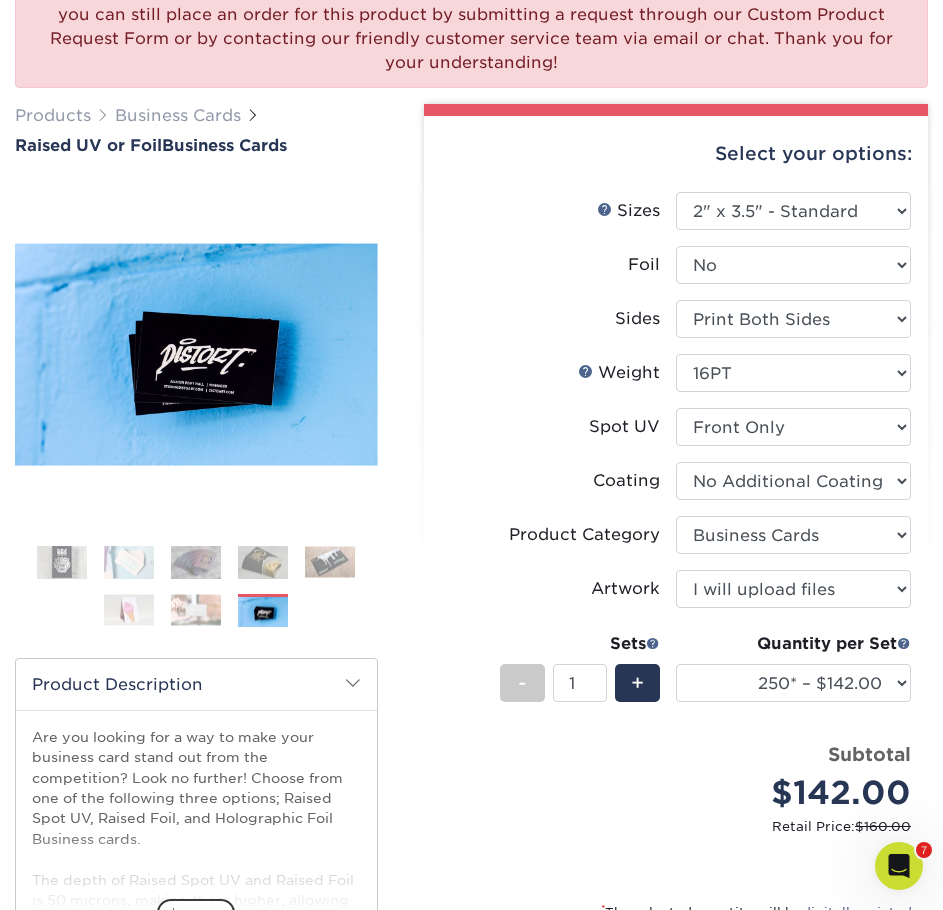 click at bounding box center [62, 562] 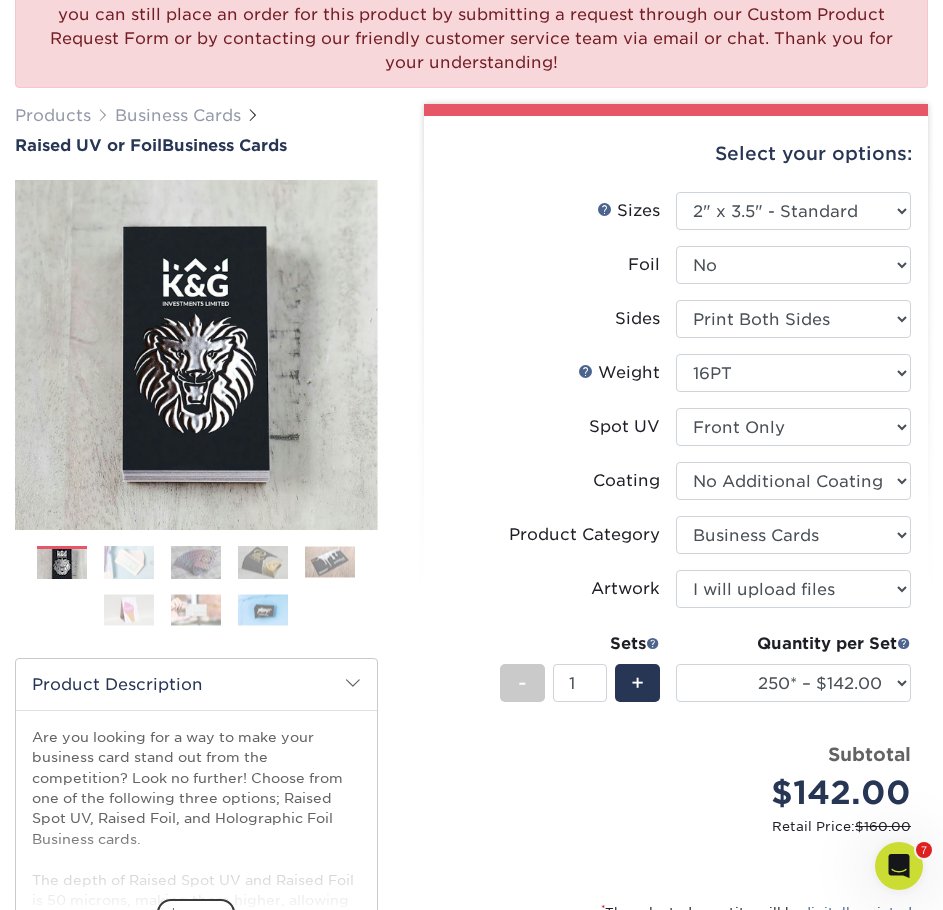 click at bounding box center [196, 562] 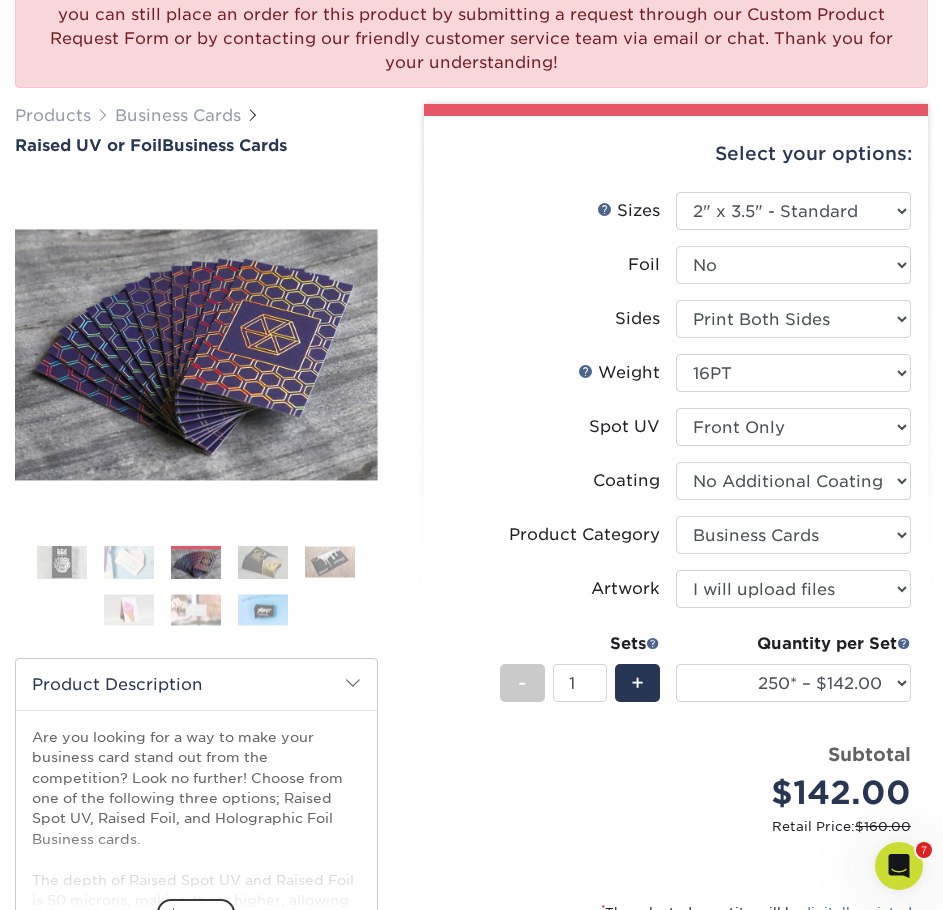 click at bounding box center [263, 562] 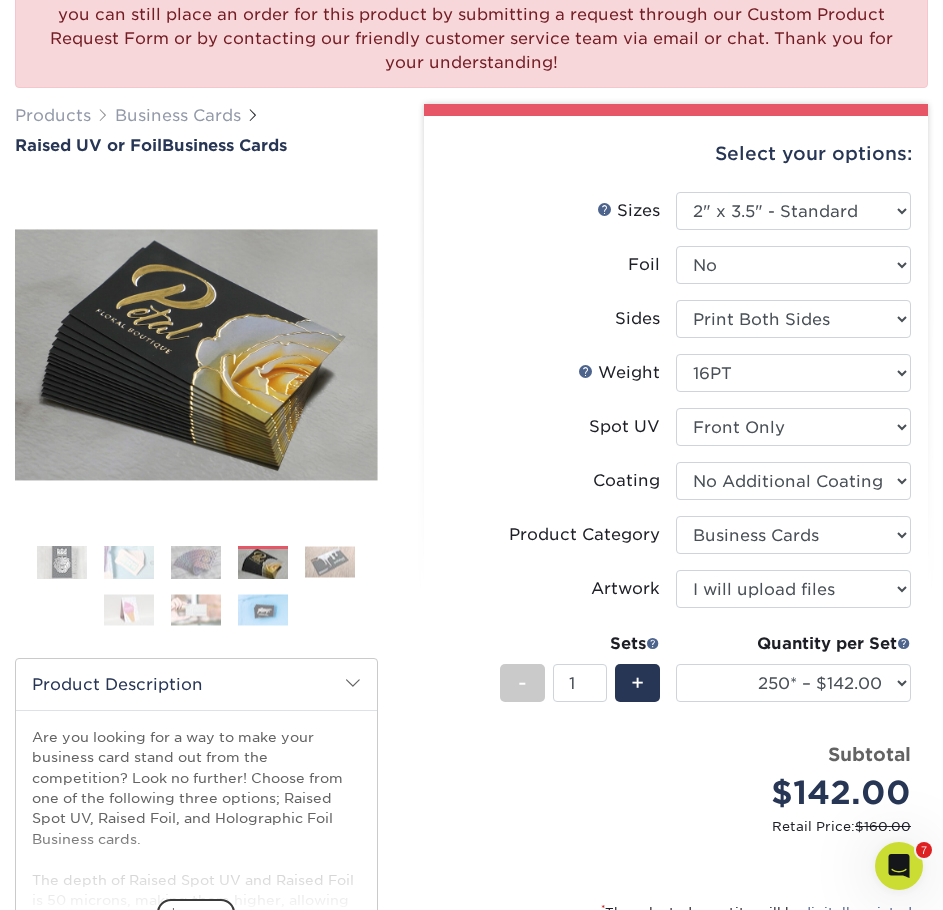 click at bounding box center [330, 562] 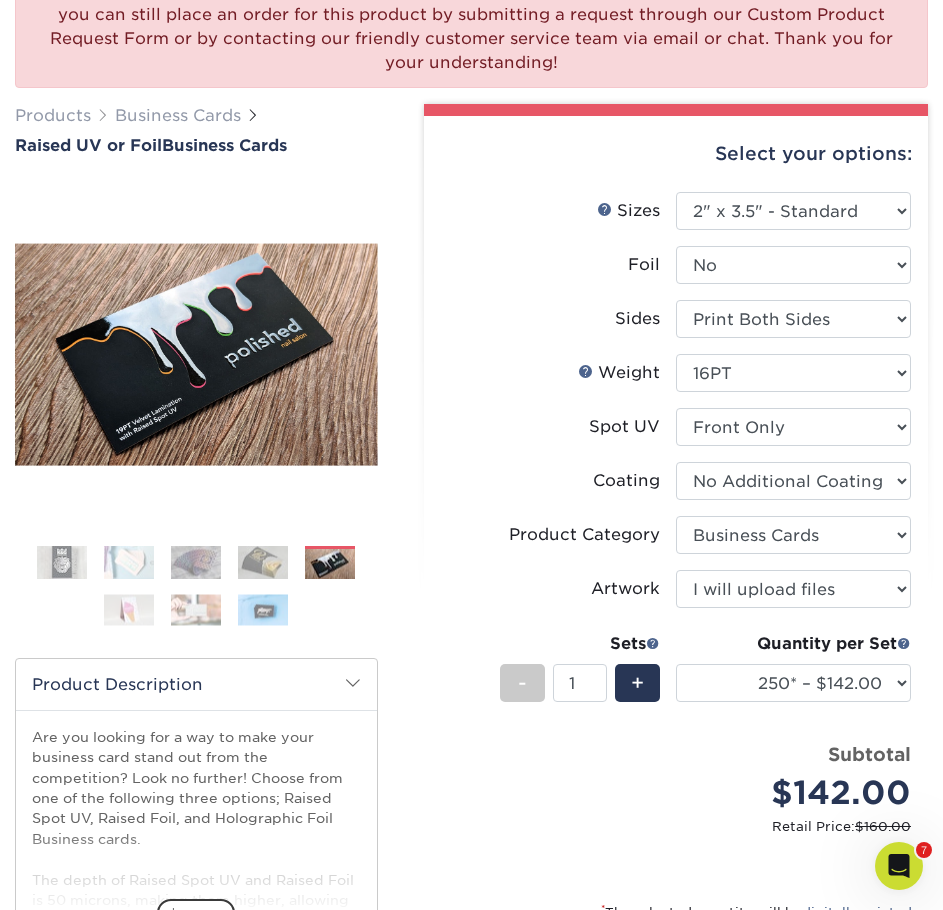 click on "Select your options:
Sizes Help Sizes
Please Select 2" x 3.5" - Standard
Foil Please Select -" at bounding box center [676, 616] 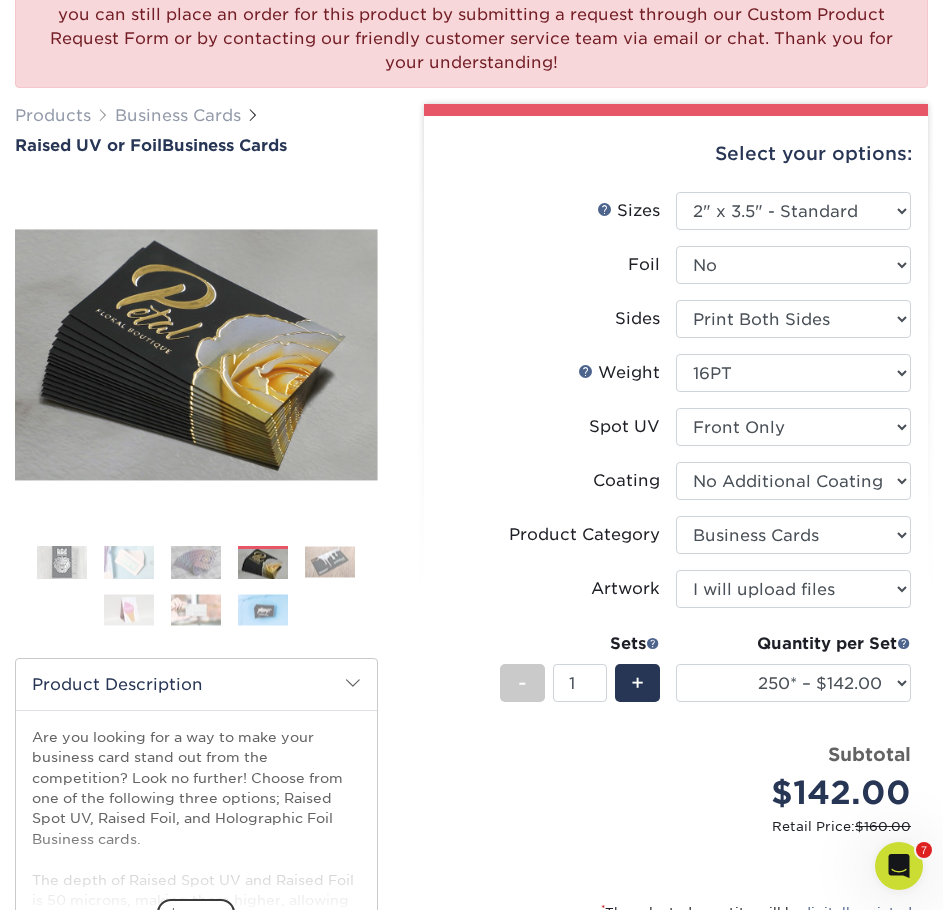 click at bounding box center [196, 562] 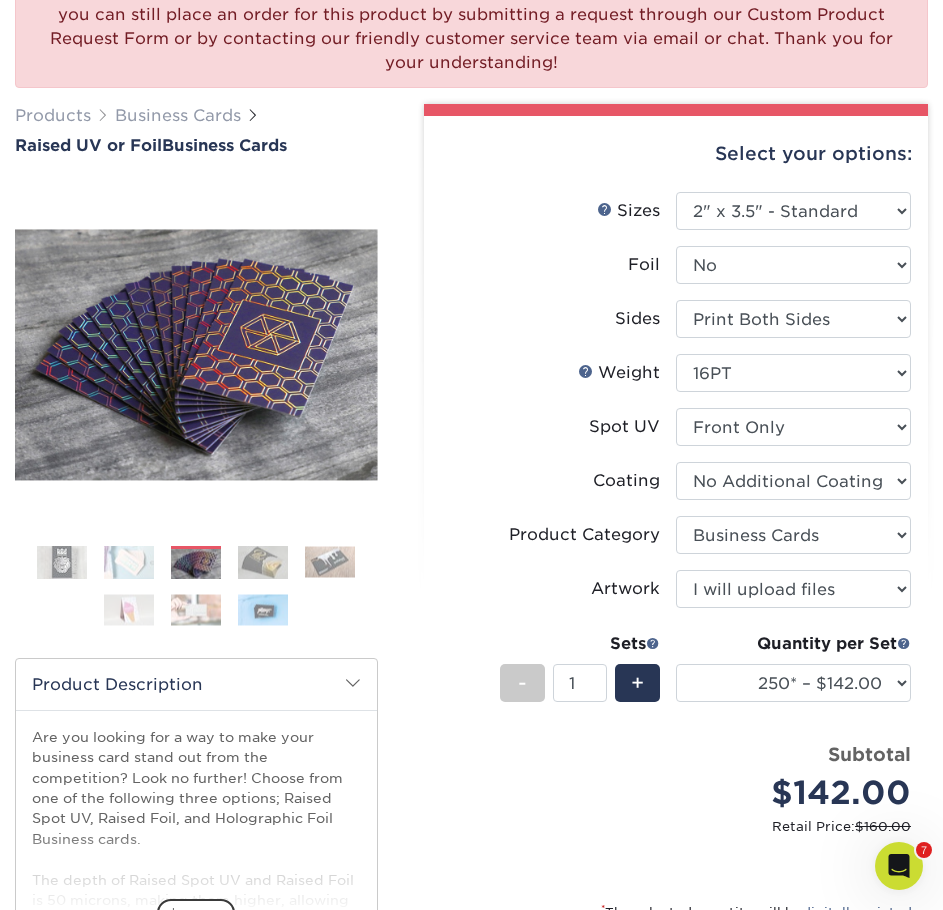 click at bounding box center [129, 562] 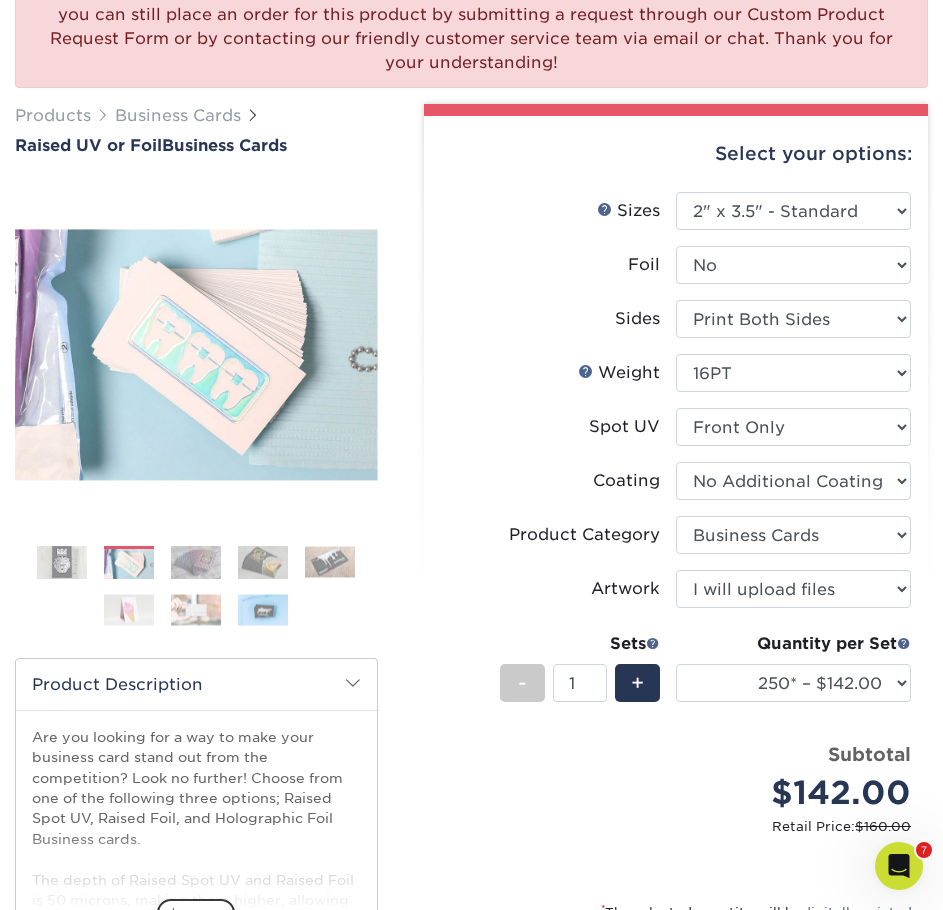 click at bounding box center (62, 562) 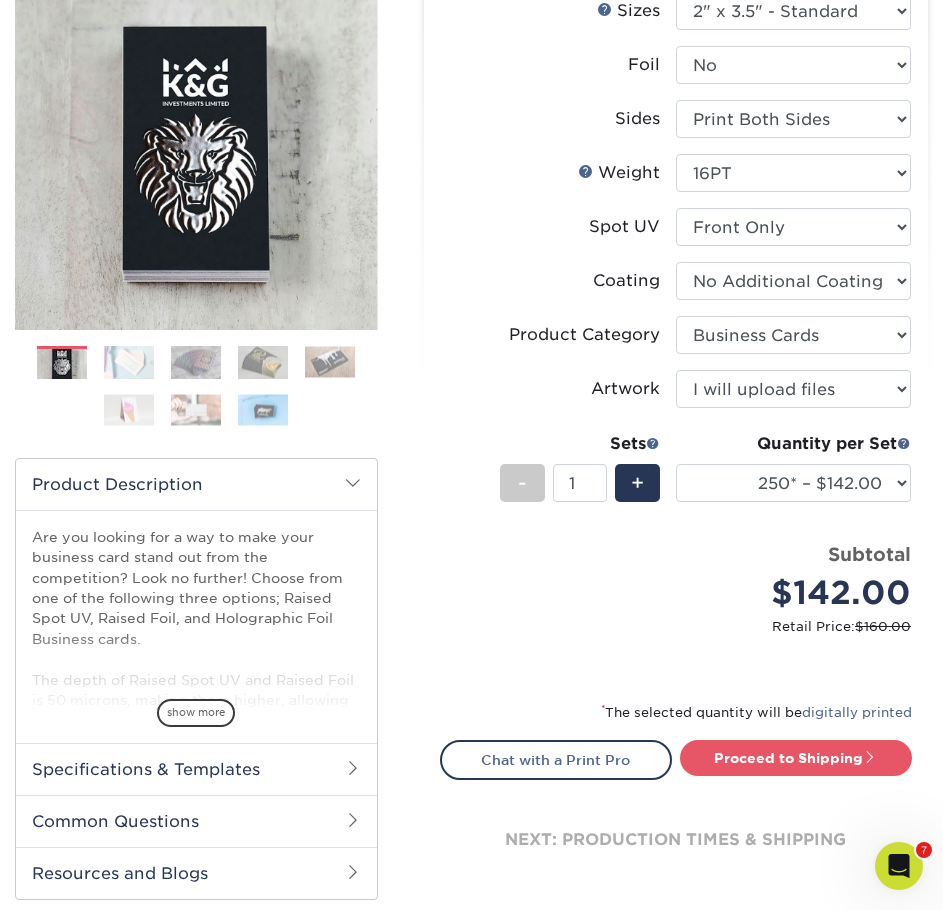 scroll, scrollTop: 0, scrollLeft: 0, axis: both 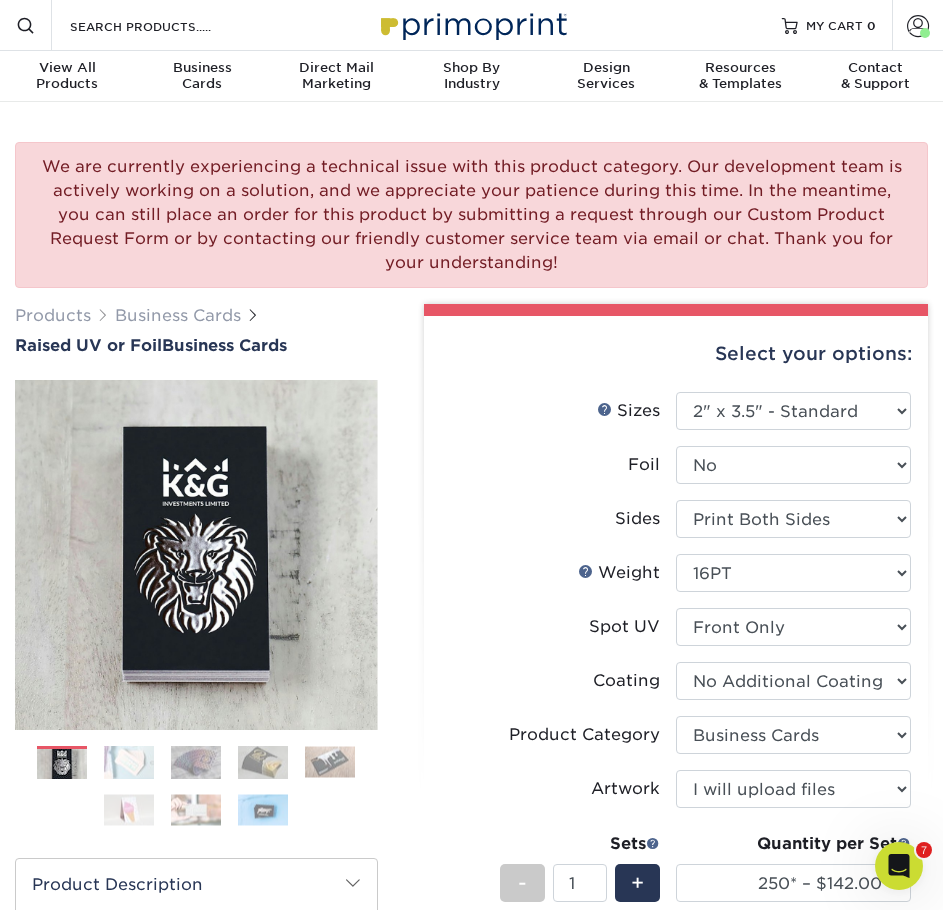 click on "Products
Business Cards
Raised UV or Foil  Business Cards
Previous" at bounding box center (196, 802) 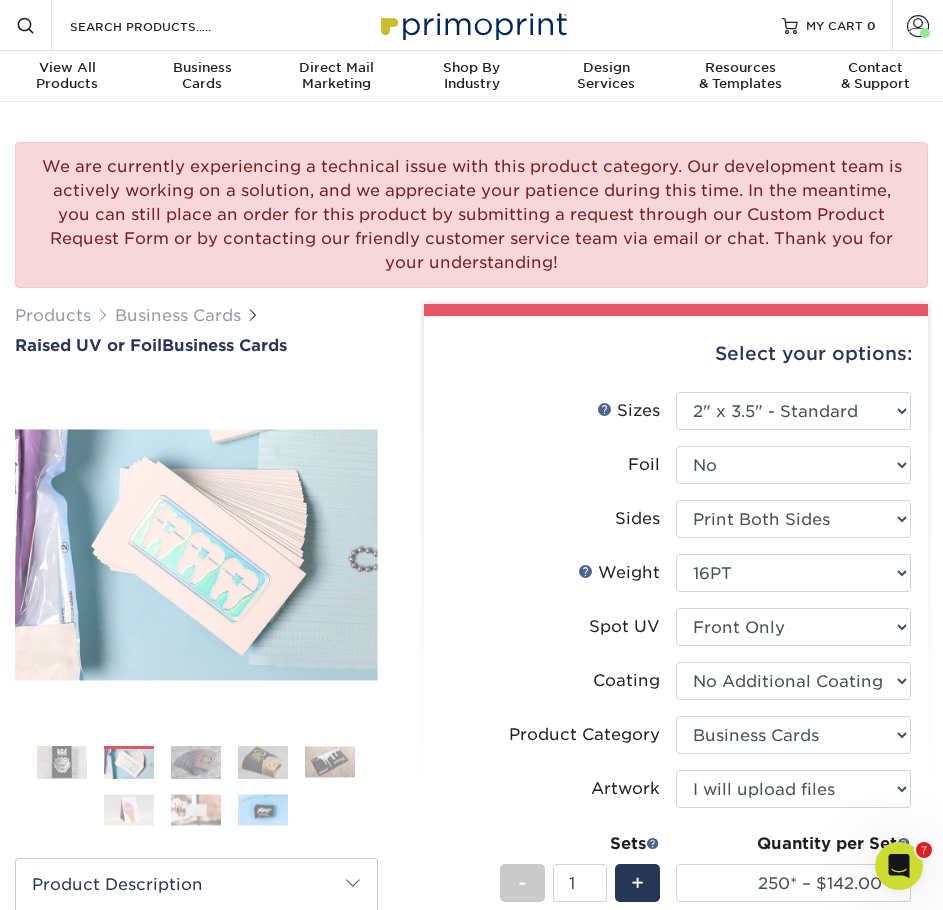click at bounding box center [196, 762] 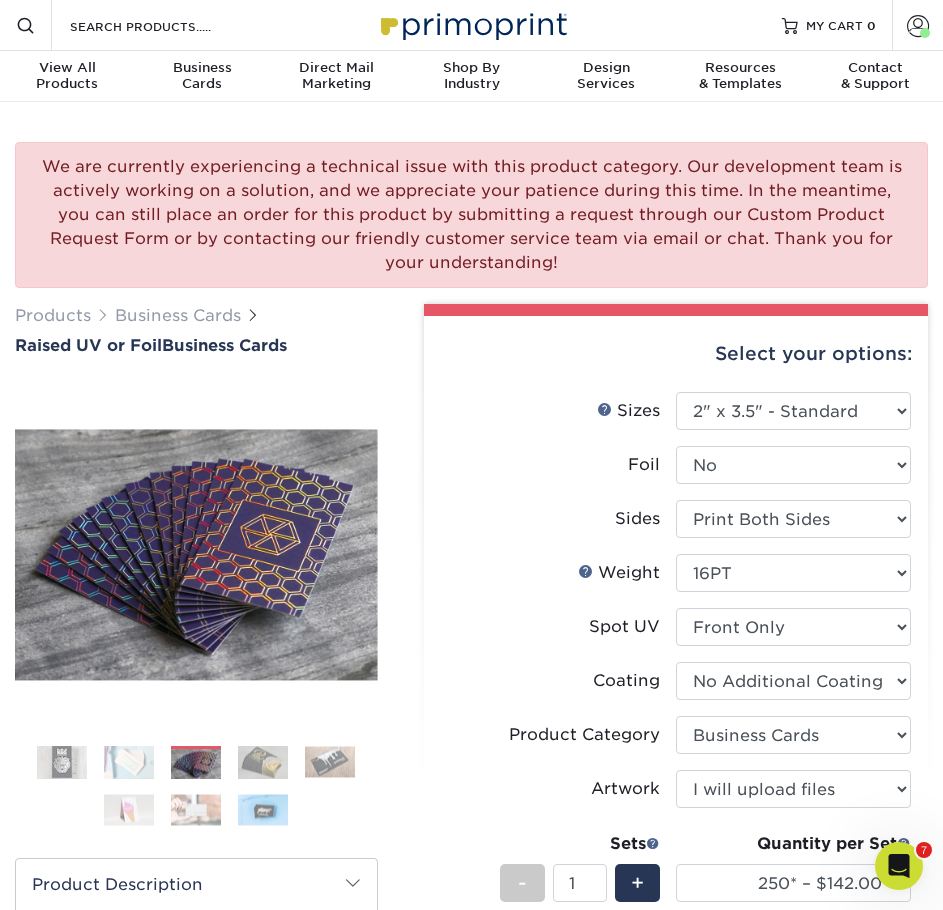 click at bounding box center [196, 794] 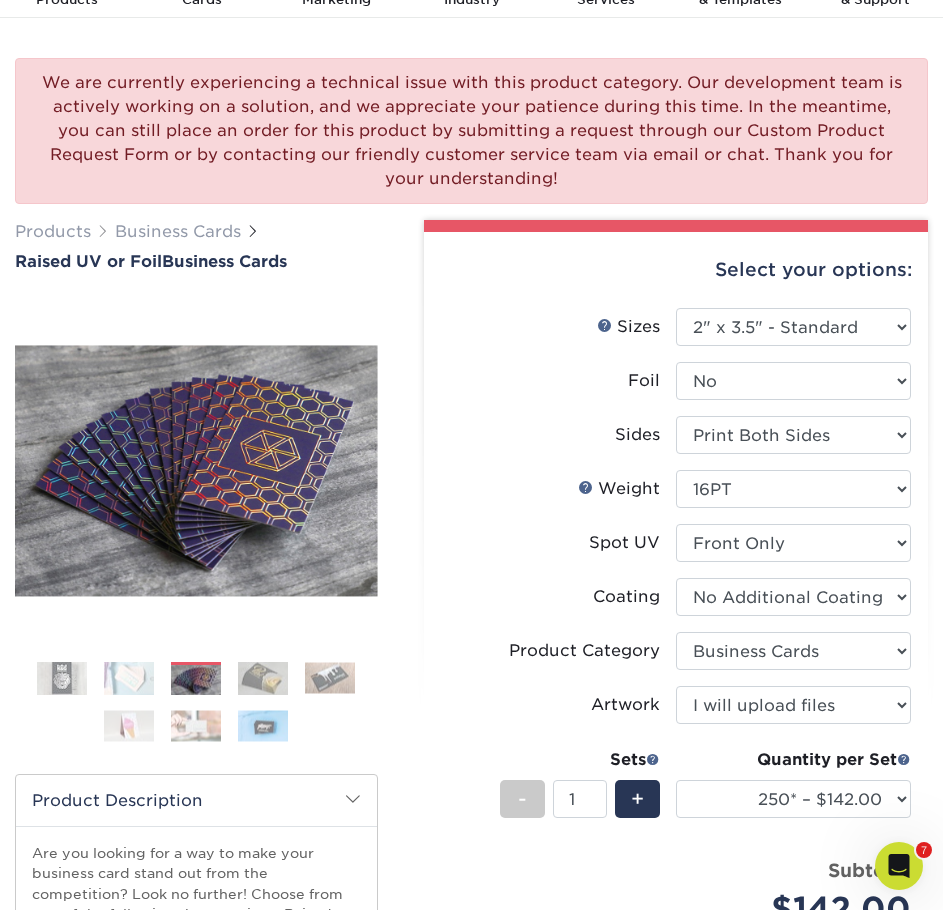 scroll, scrollTop: 200, scrollLeft: 0, axis: vertical 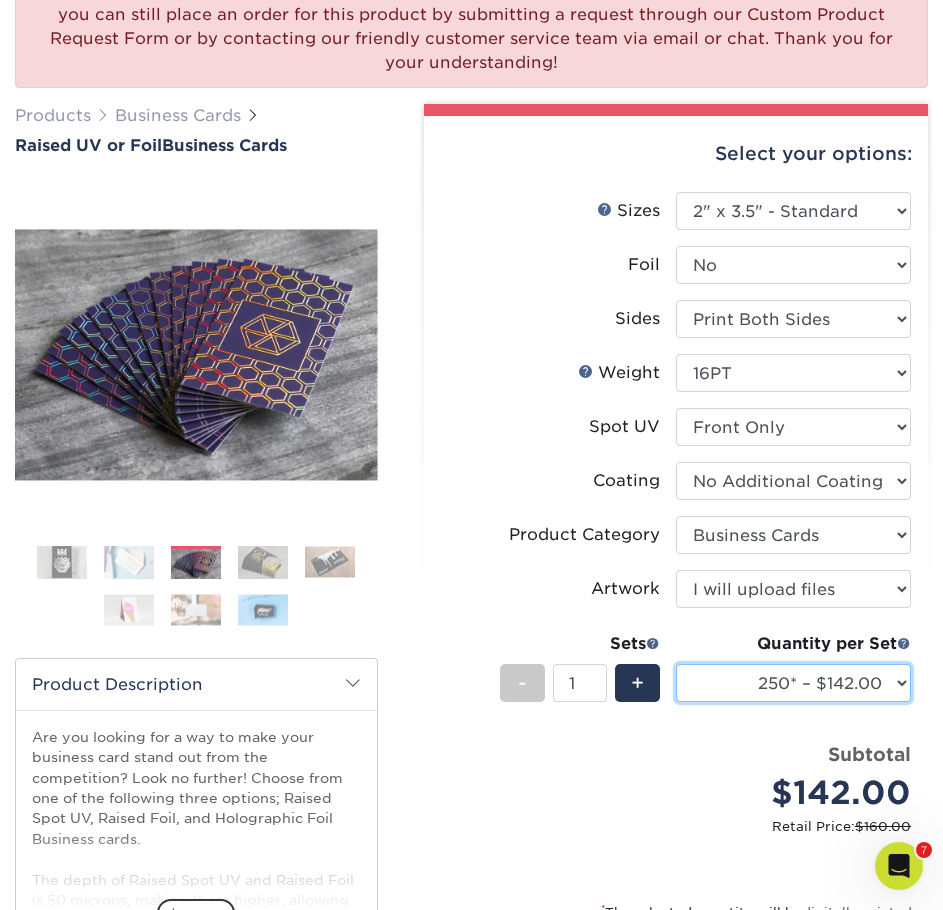 click on "100* – $100.00 250* – $142.00 500* – $192.00" at bounding box center (793, 683) 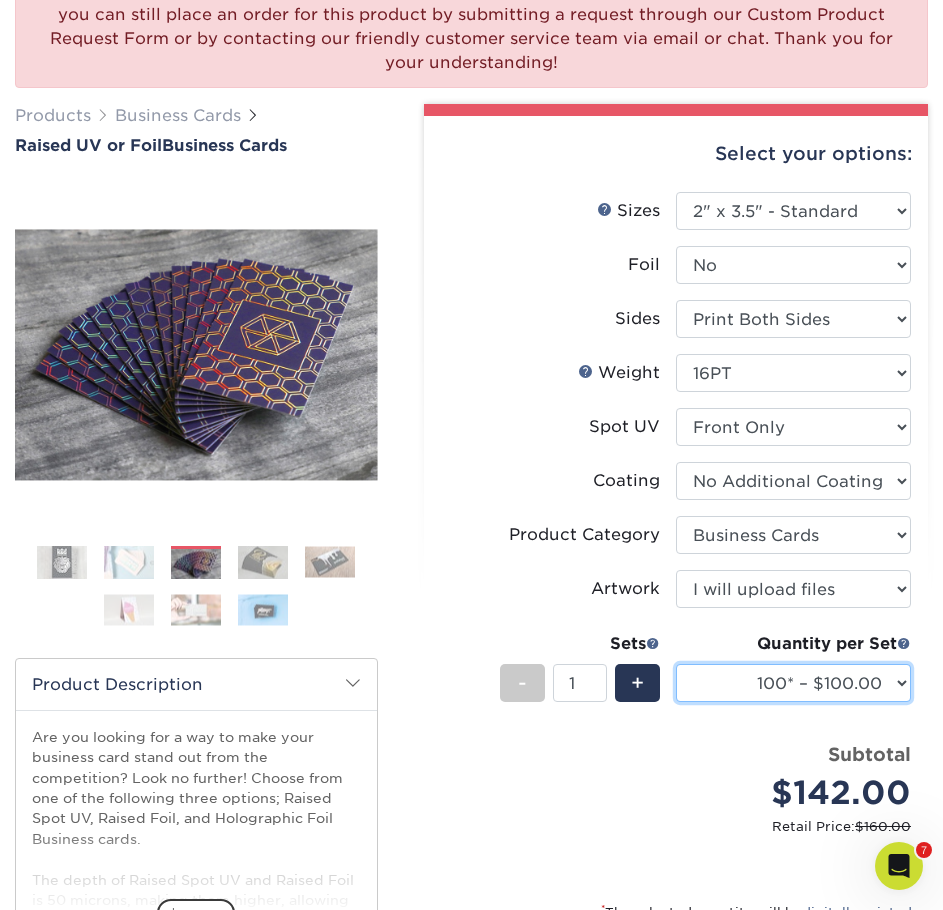 click on "100* – $100.00 250* – $142.00 500* – $192.00" at bounding box center (793, 683) 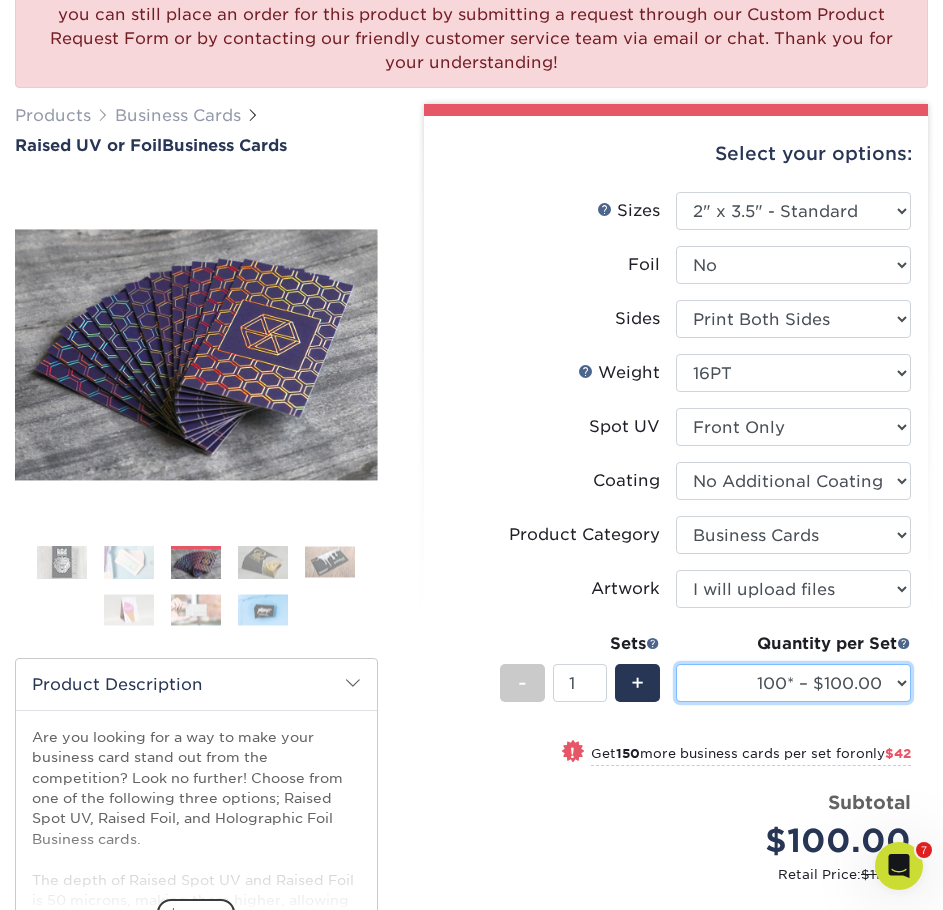 click on "100* – $100.00 250* – $142.00 500* – $192.00" at bounding box center [793, 683] 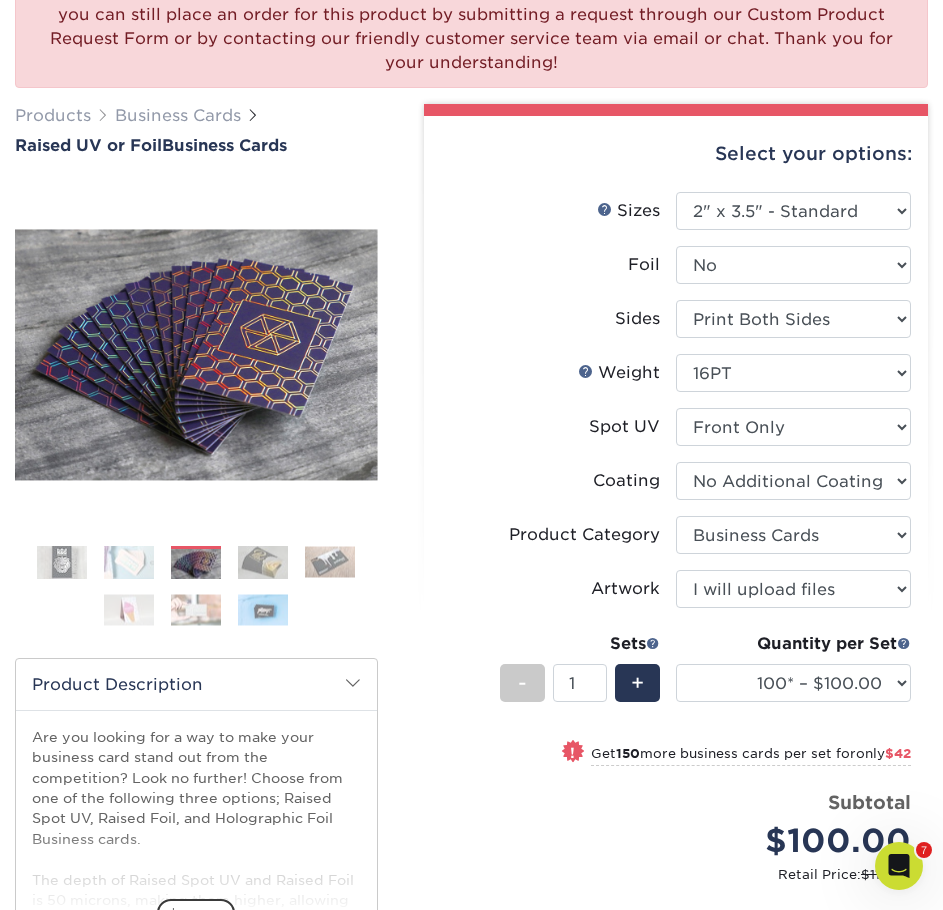 click on "Price per set
$100.00" at bounding box center [558, 827] 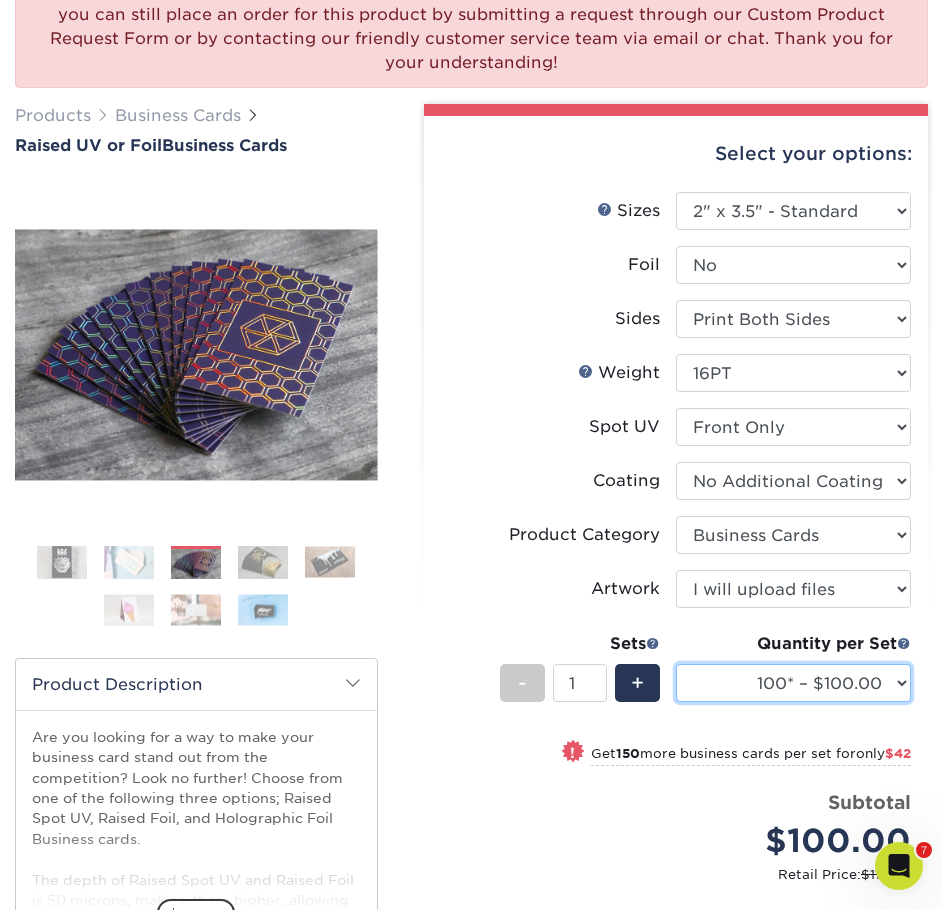 click on "100* – $100.00 250* – $142.00 500* – $192.00" at bounding box center [793, 683] 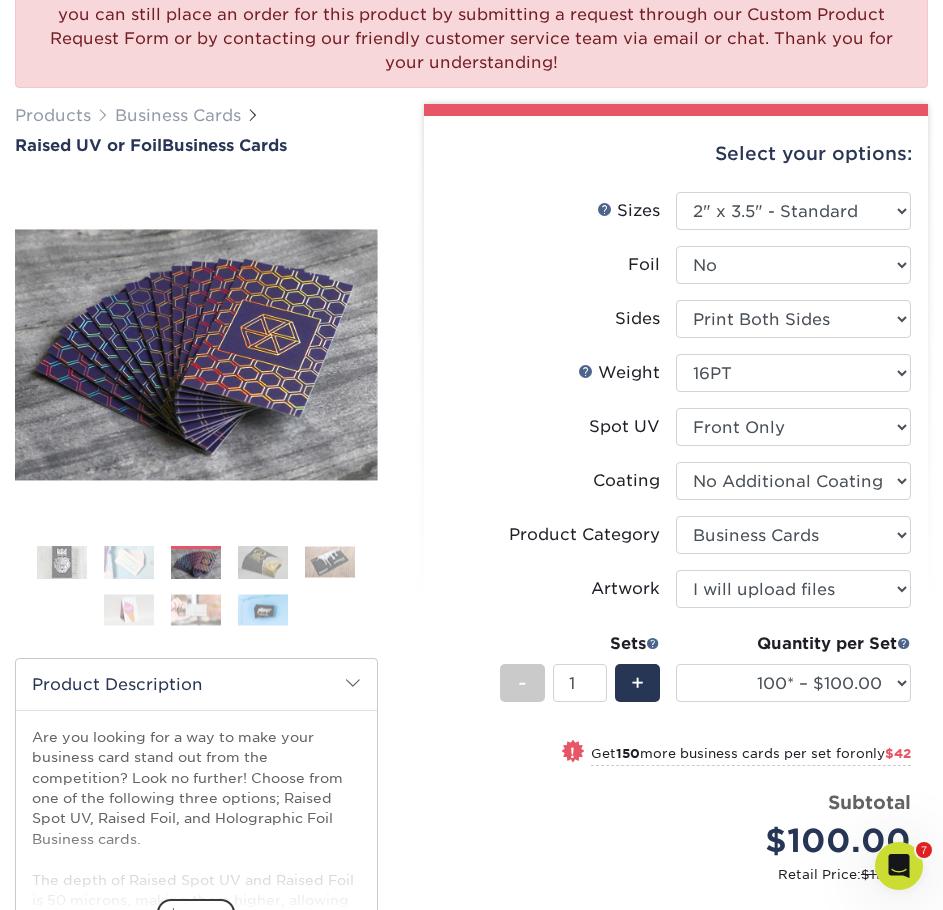 click on "Price per set
$100.00" at bounding box center [558, 827] 